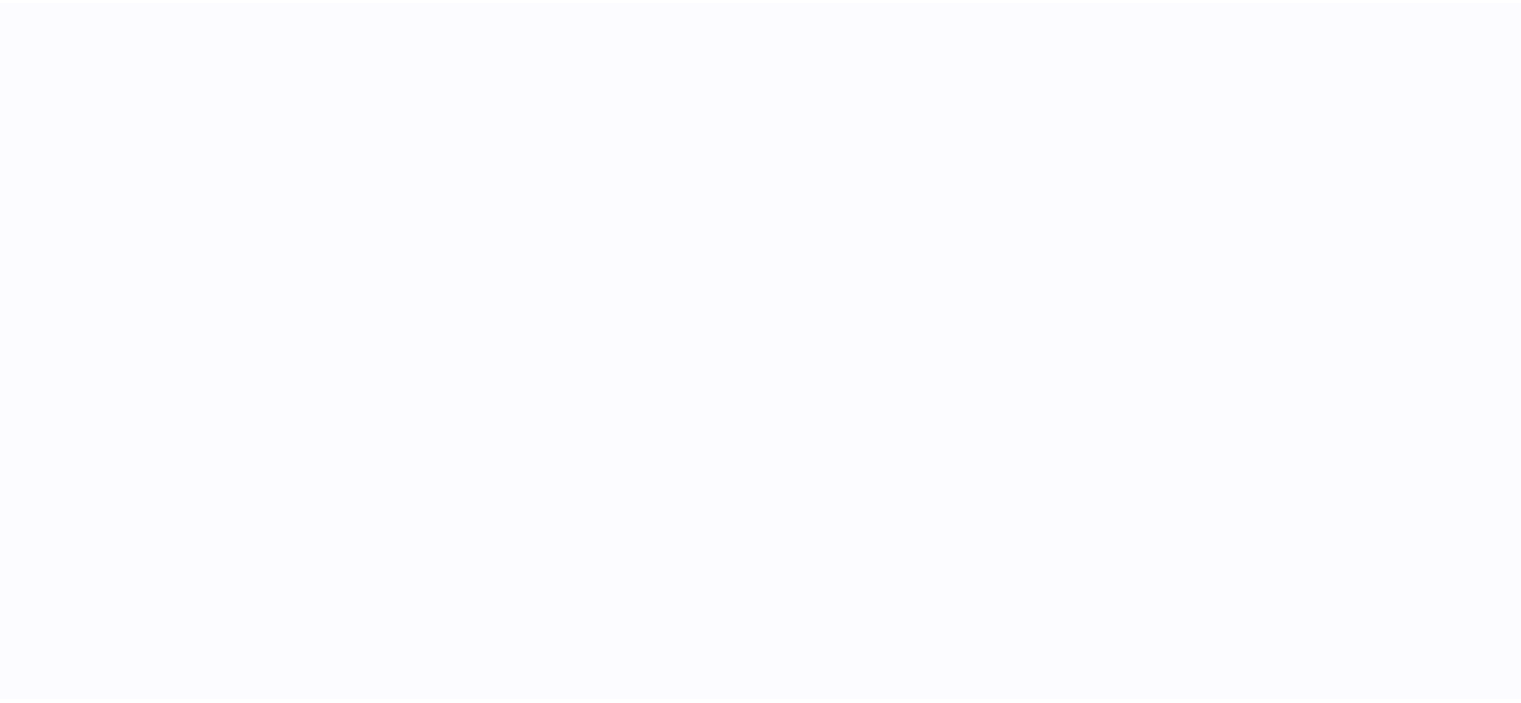 scroll, scrollTop: 0, scrollLeft: 0, axis: both 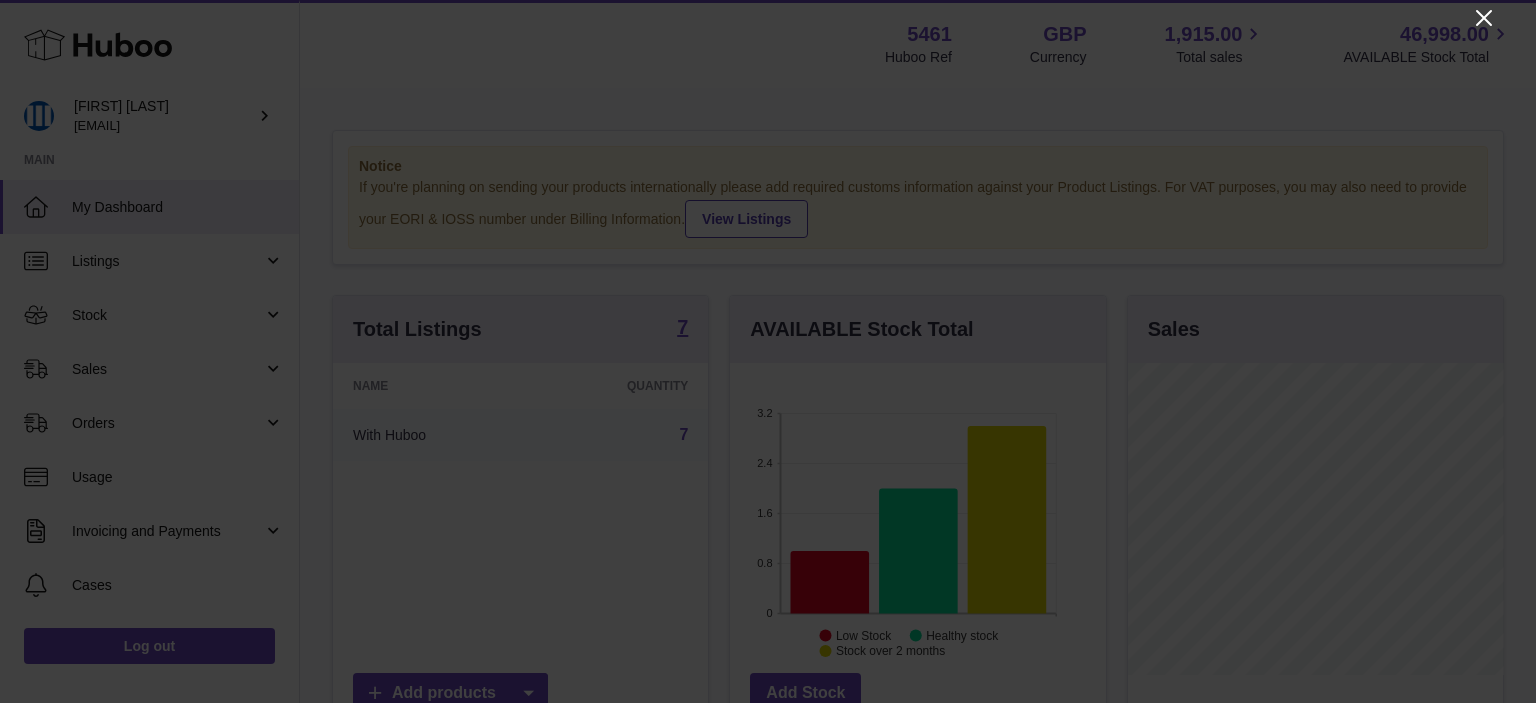 click 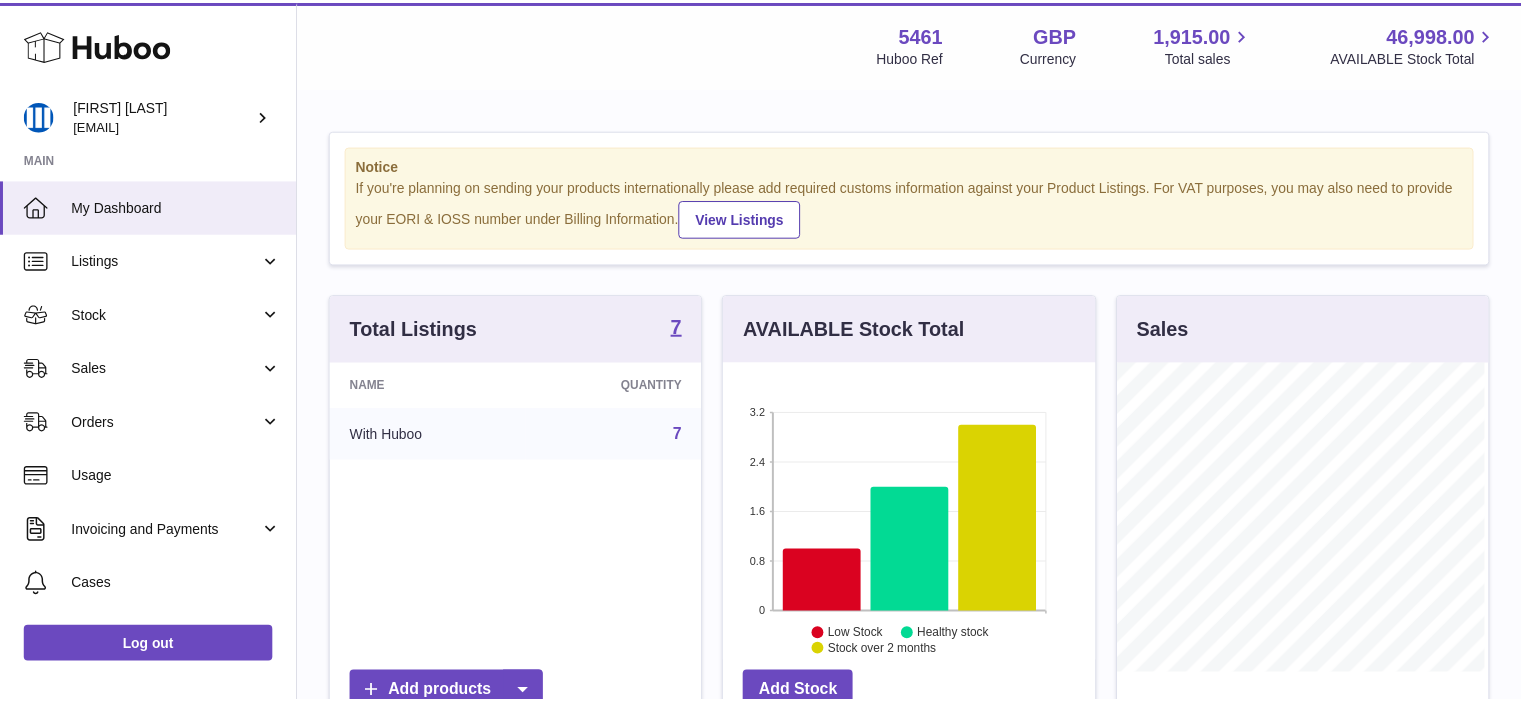 scroll, scrollTop: 312, scrollLeft: 371, axis: both 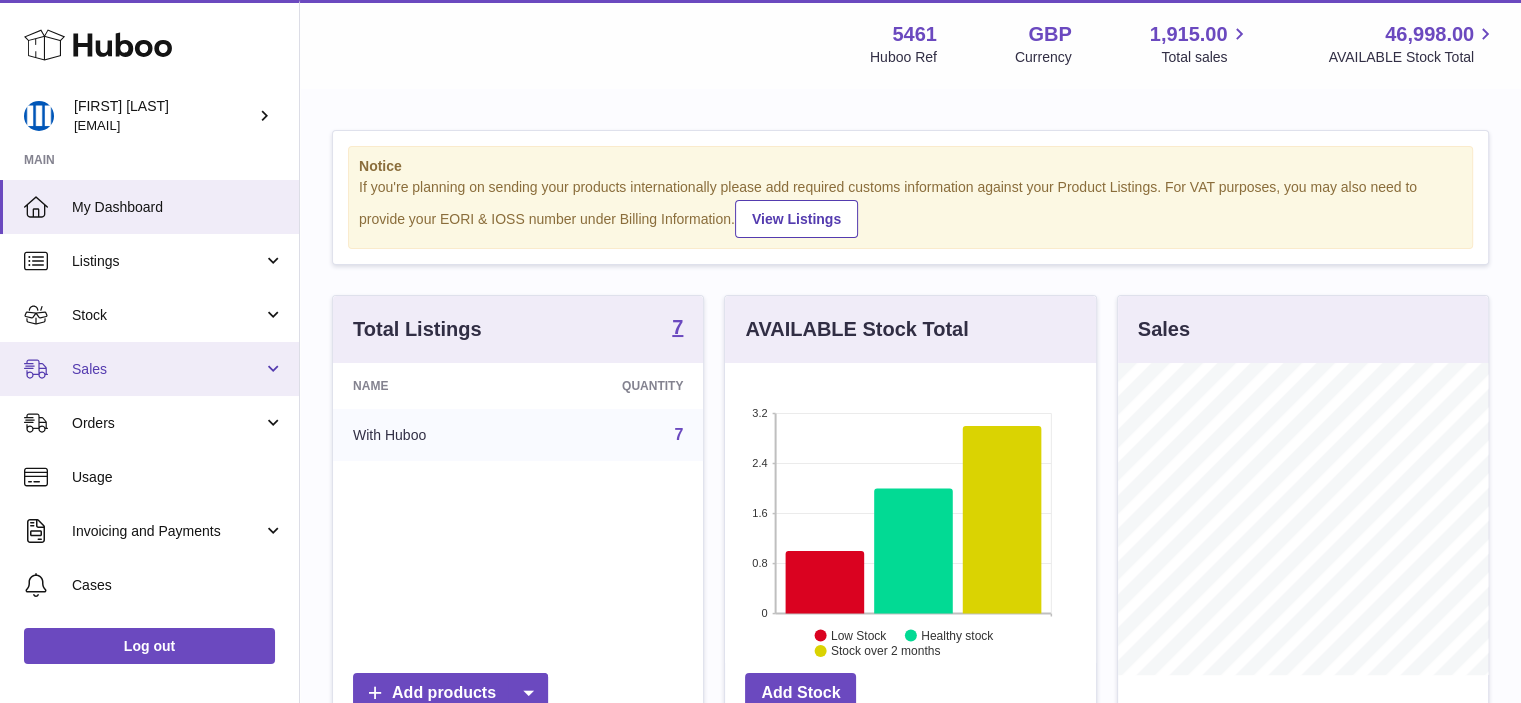 click on "Sales" at bounding box center (167, 369) 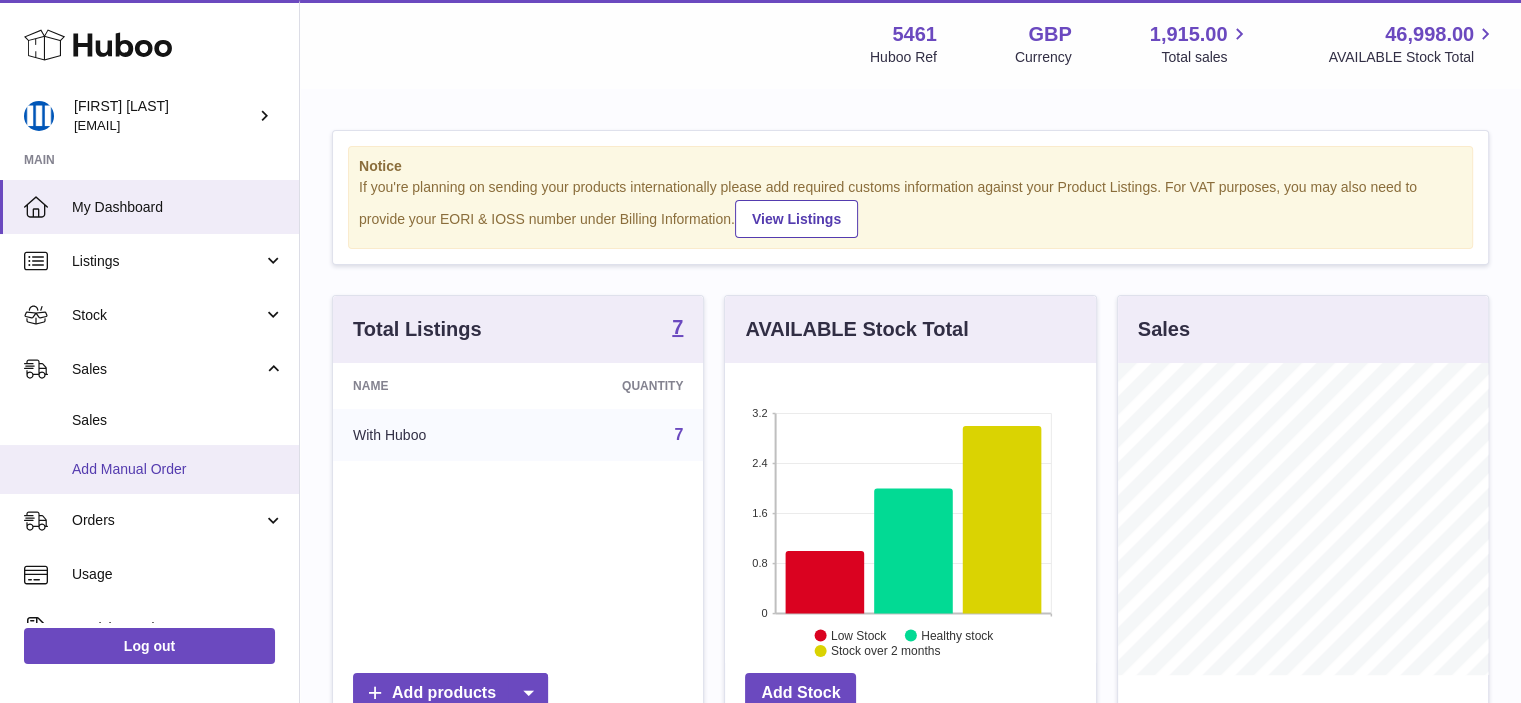 click on "Add Manual Order" at bounding box center (178, 469) 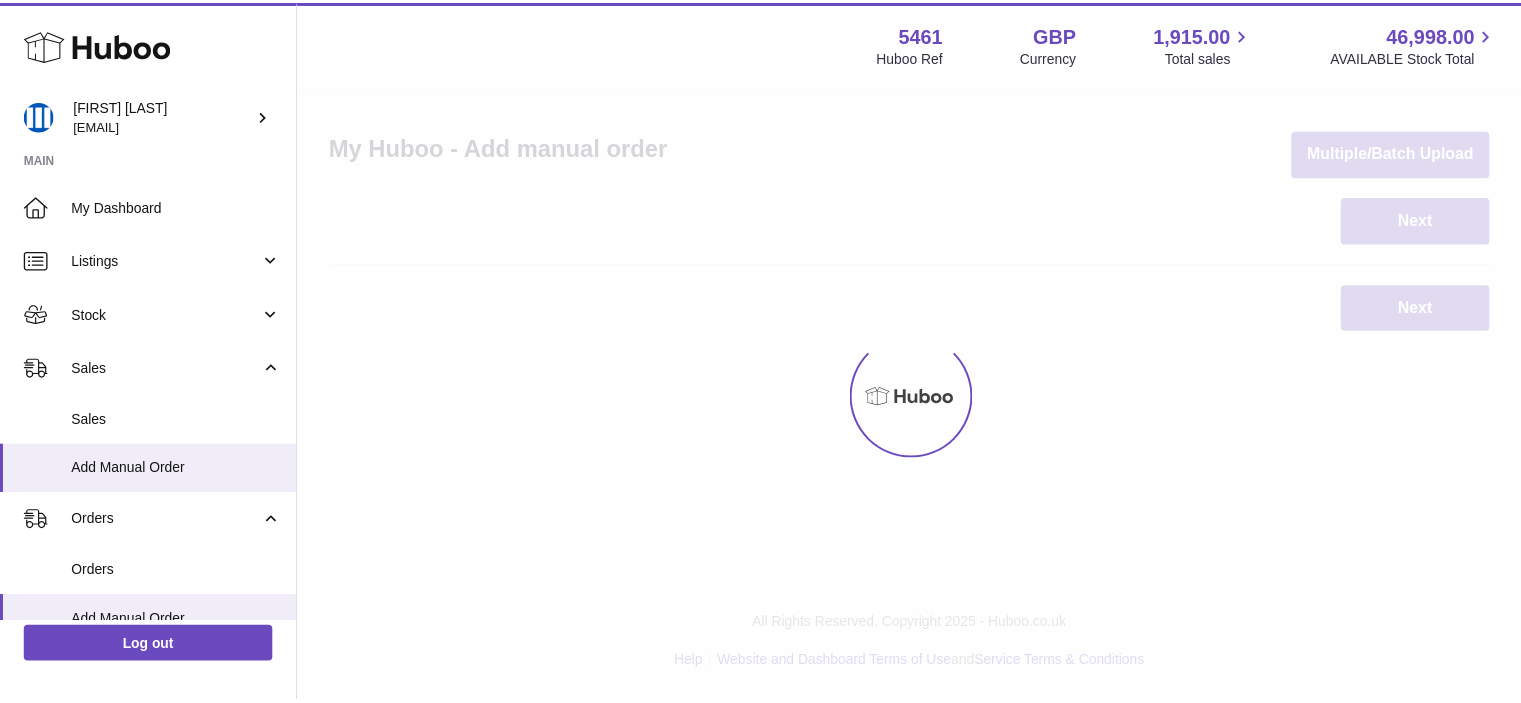 scroll, scrollTop: 0, scrollLeft: 0, axis: both 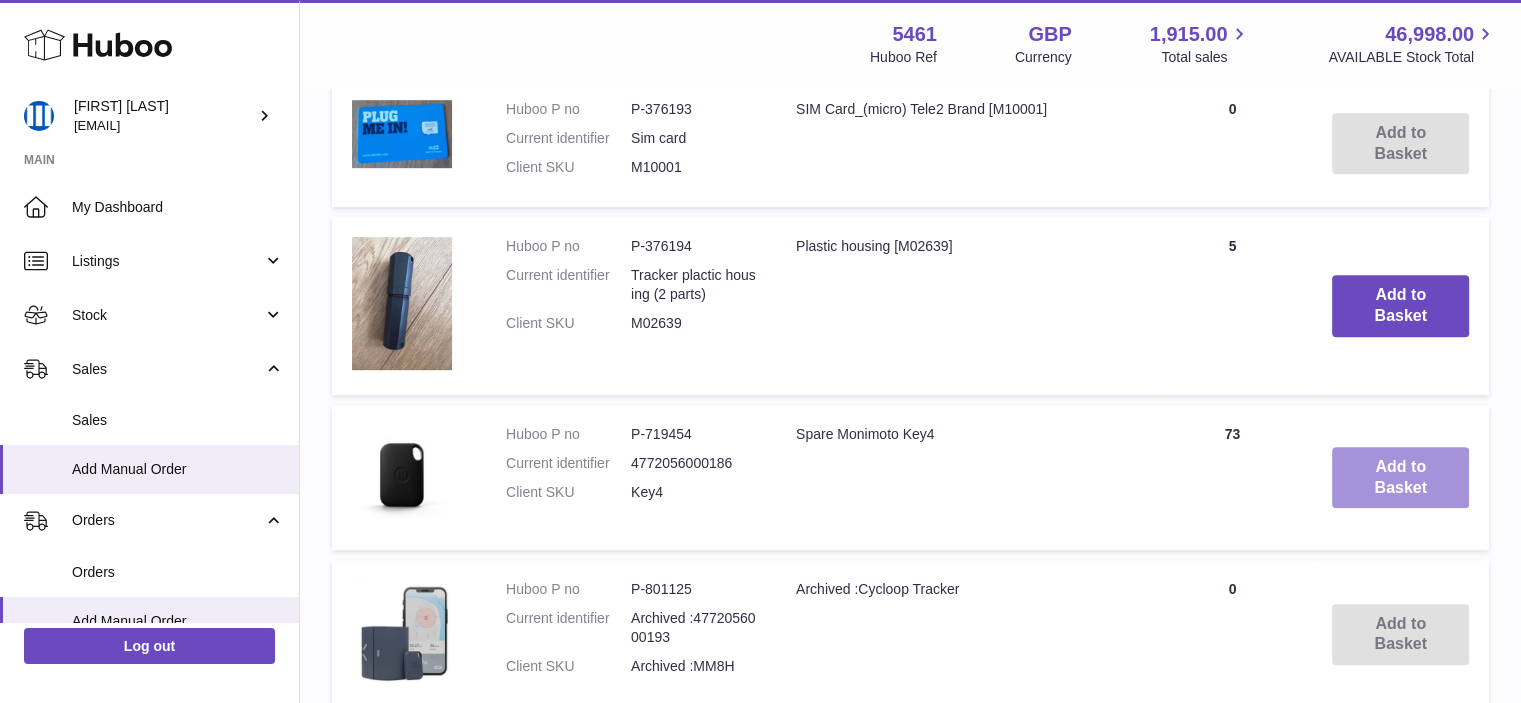 click on "Add to Basket" at bounding box center (1400, 478) 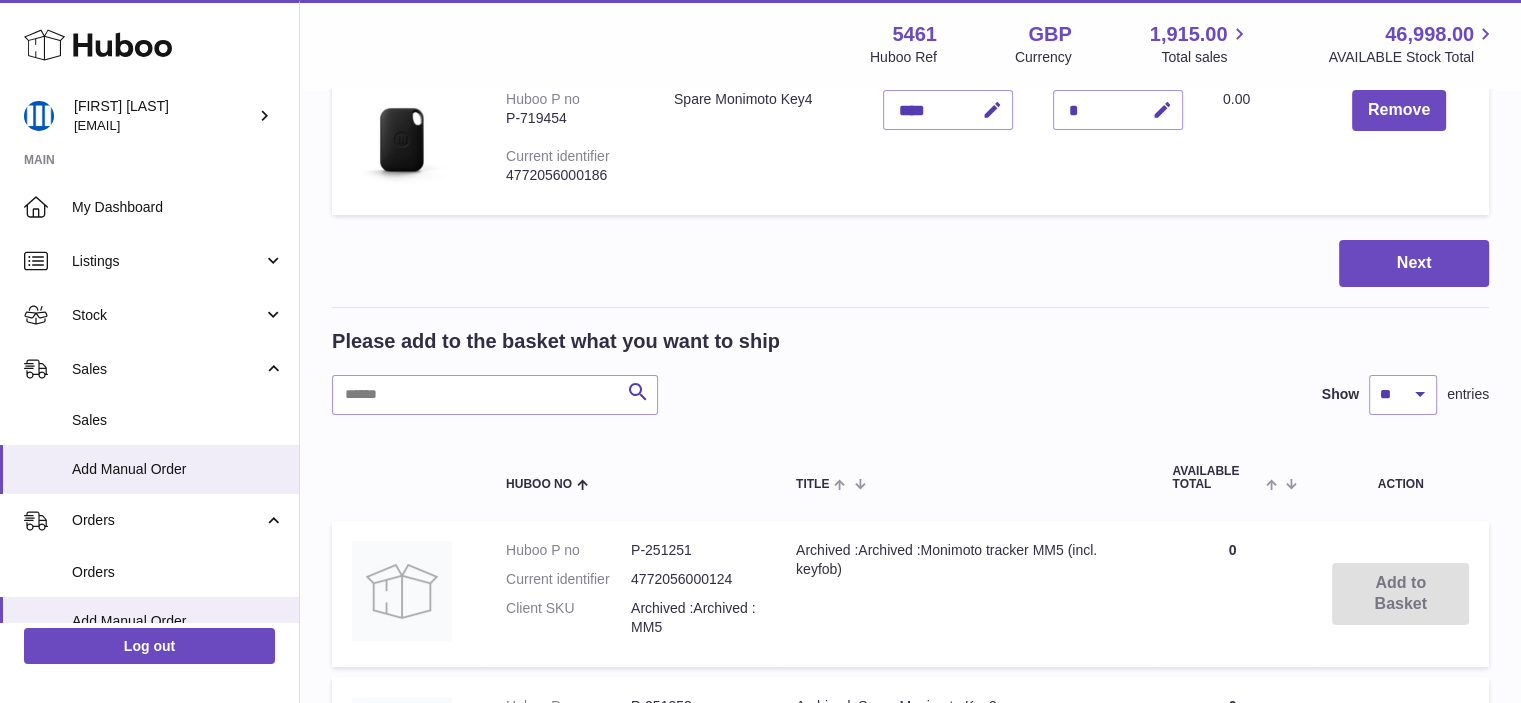 scroll, scrollTop: 65, scrollLeft: 0, axis: vertical 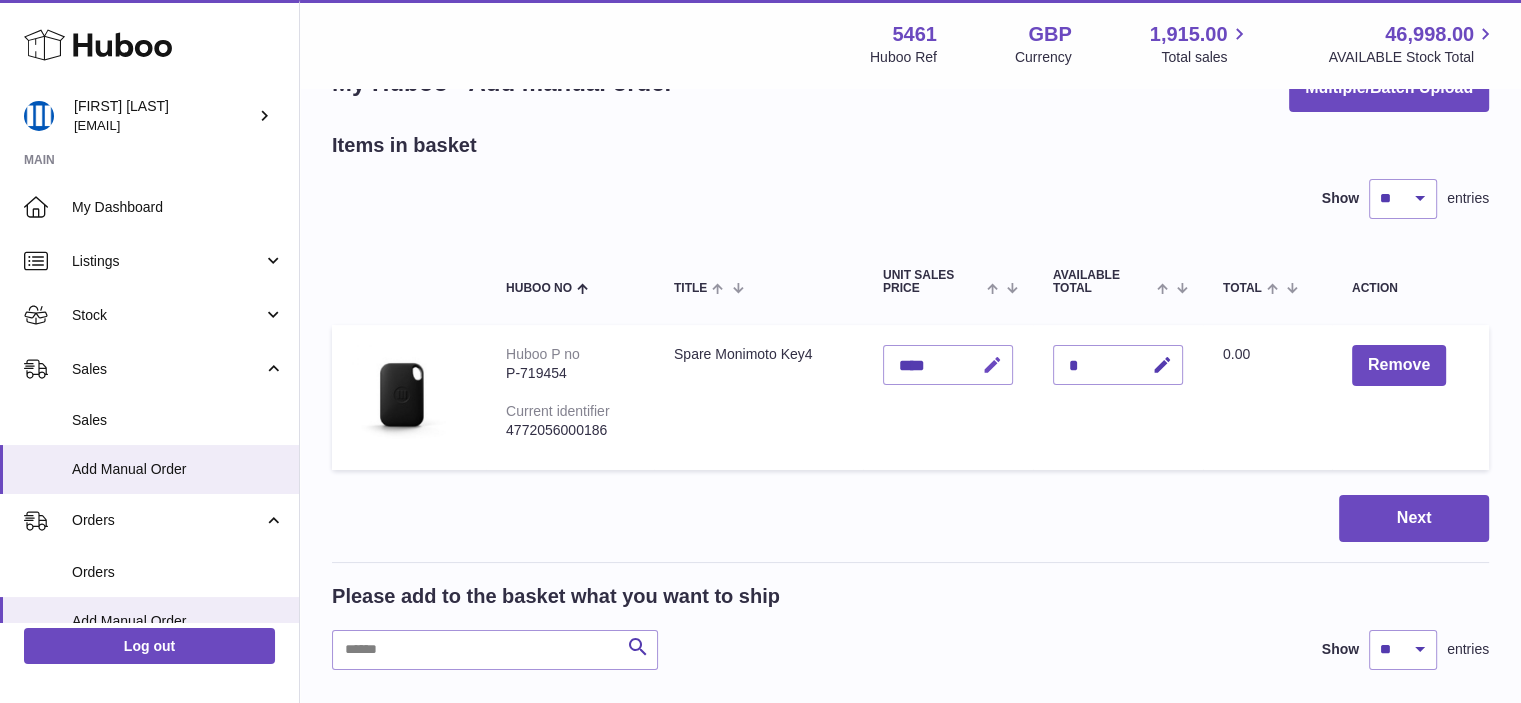 click at bounding box center [992, 365] 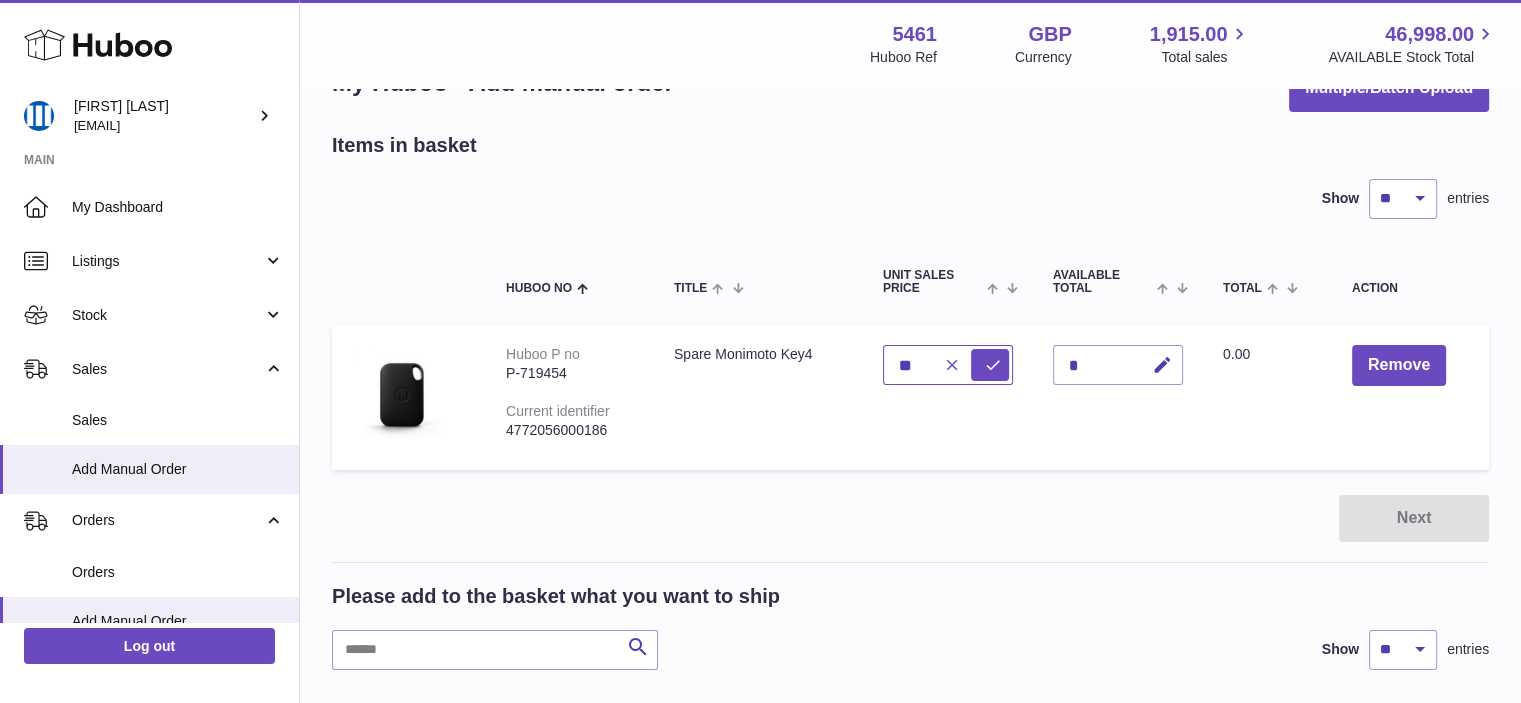 type on "*" 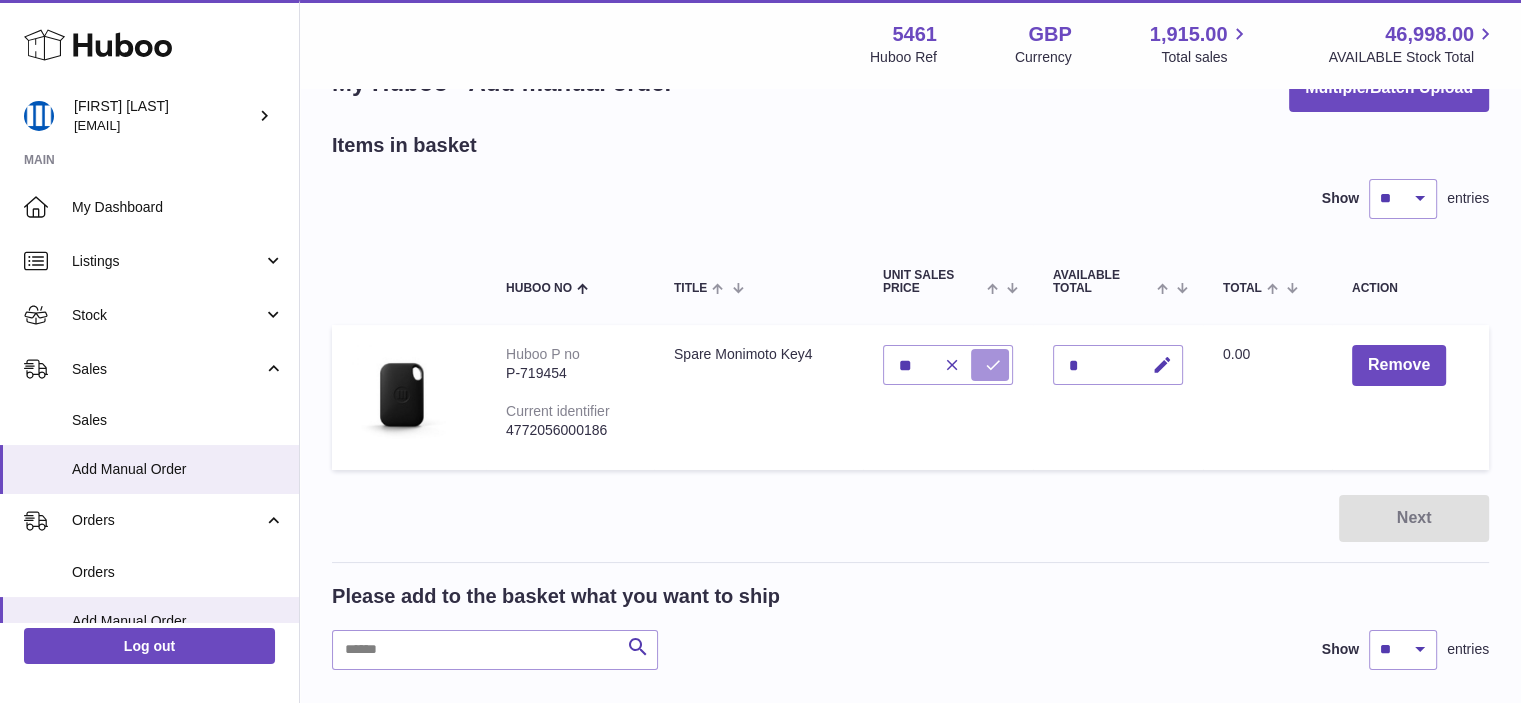 click at bounding box center (993, 365) 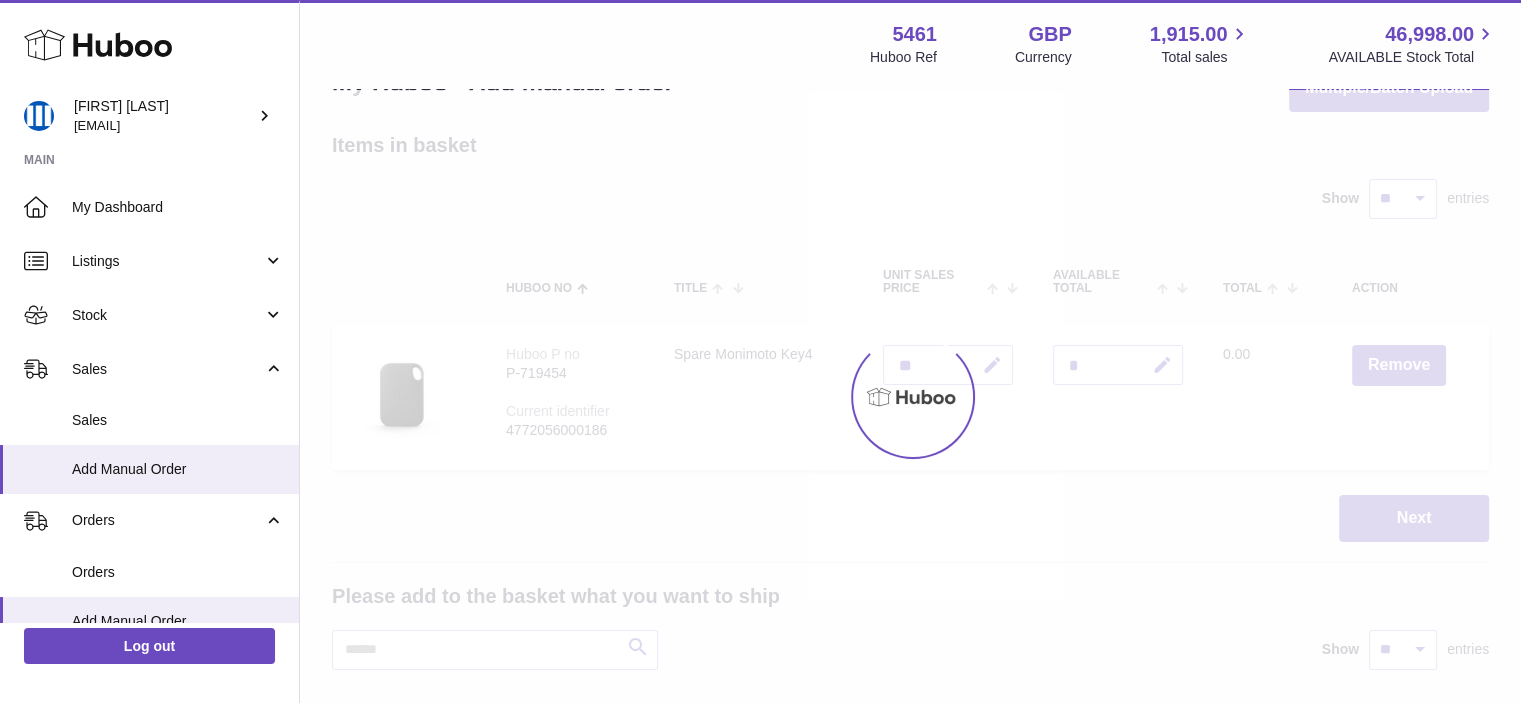 type on "*****" 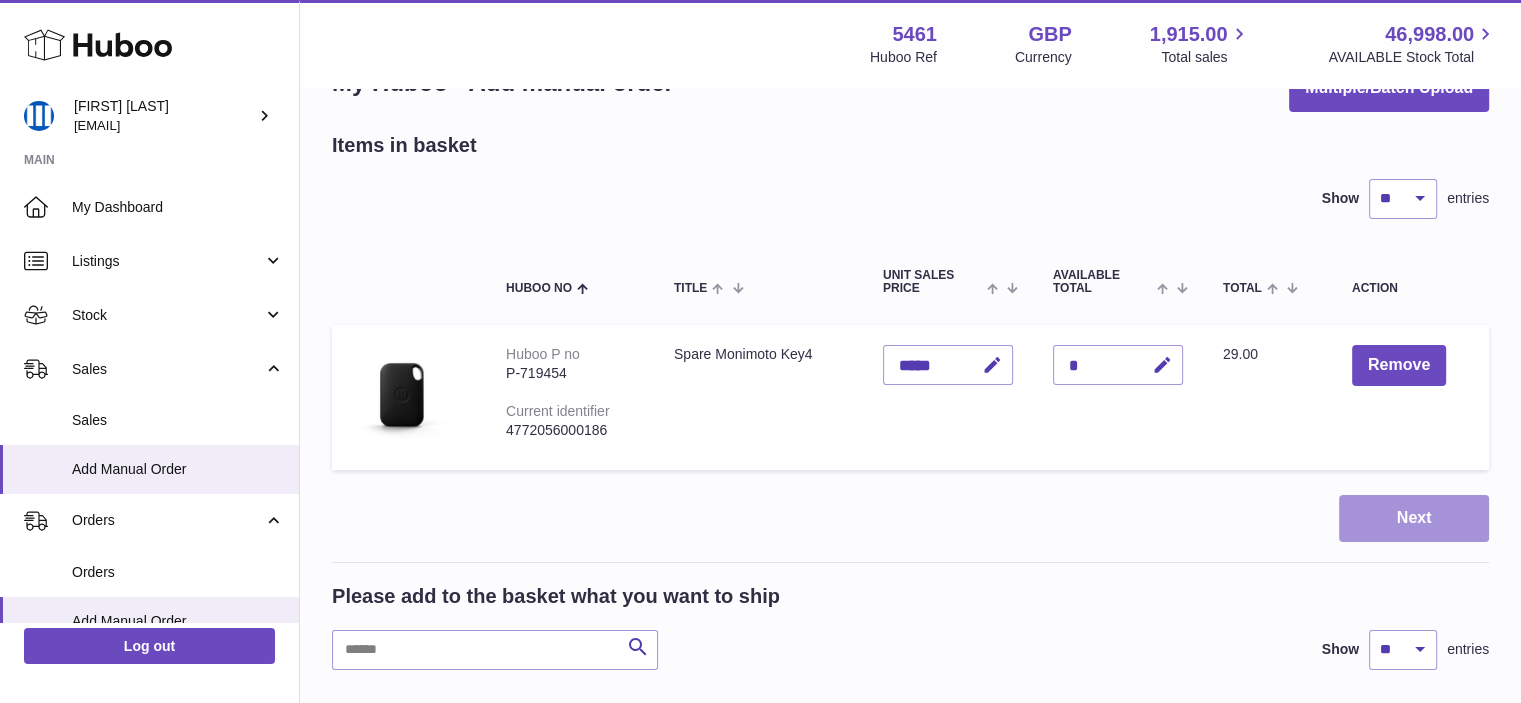 click on "Next" at bounding box center [1414, 518] 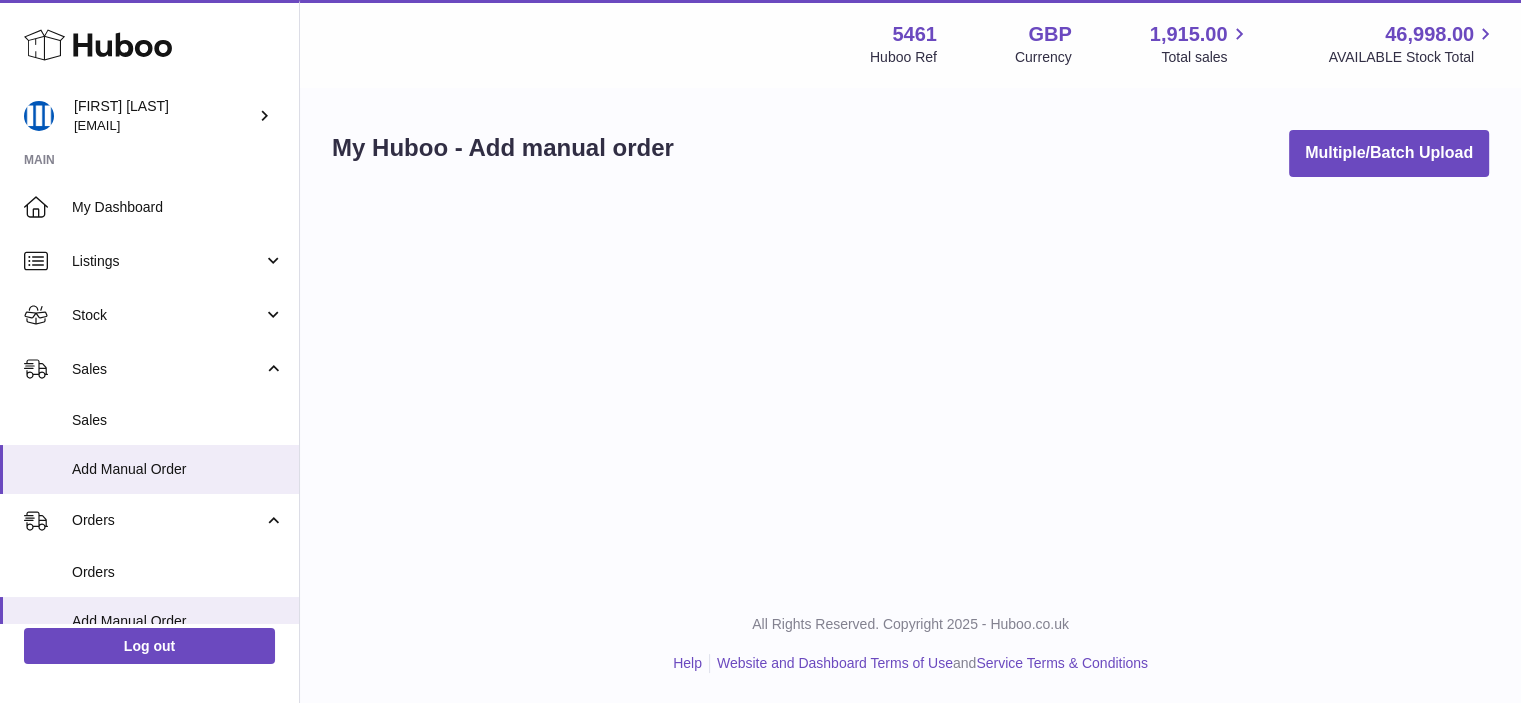 scroll, scrollTop: 0, scrollLeft: 0, axis: both 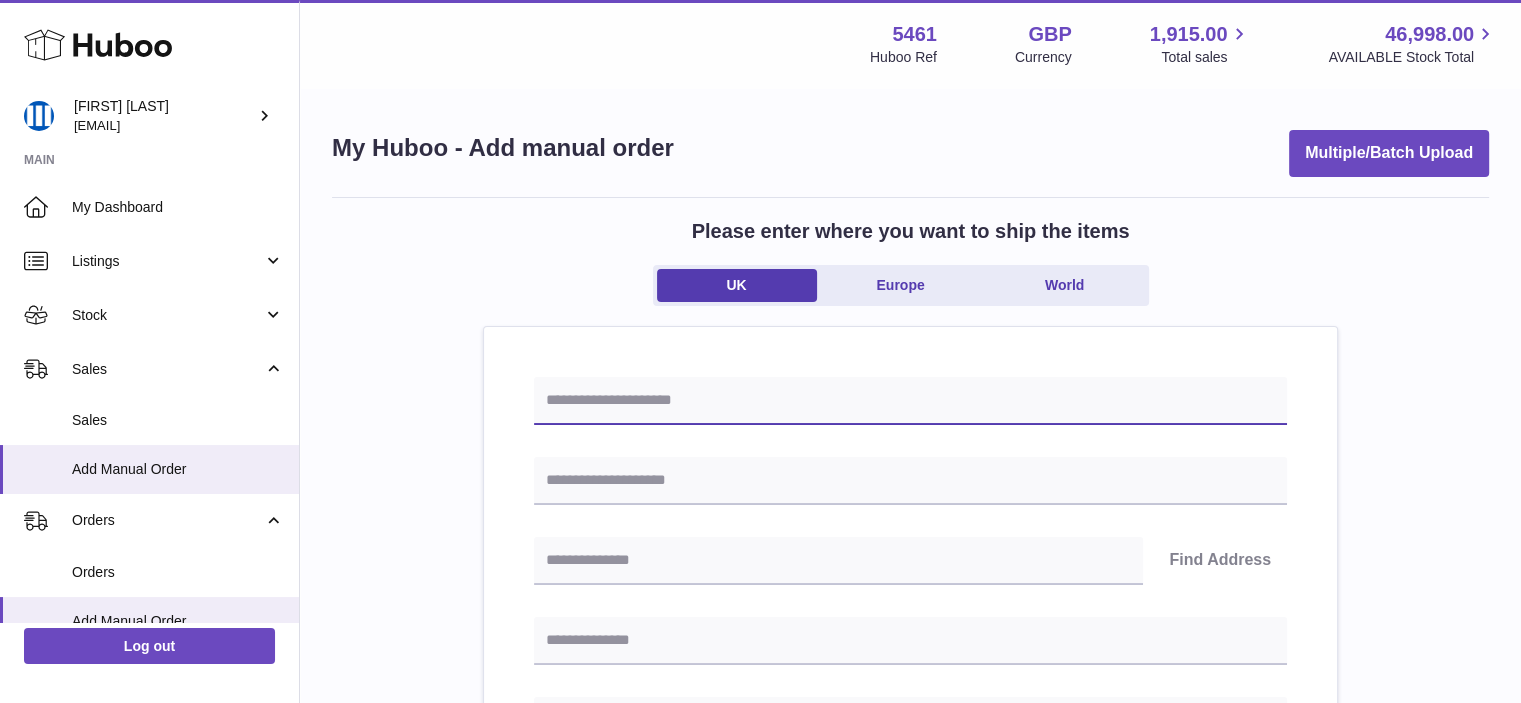 click at bounding box center (910, 401) 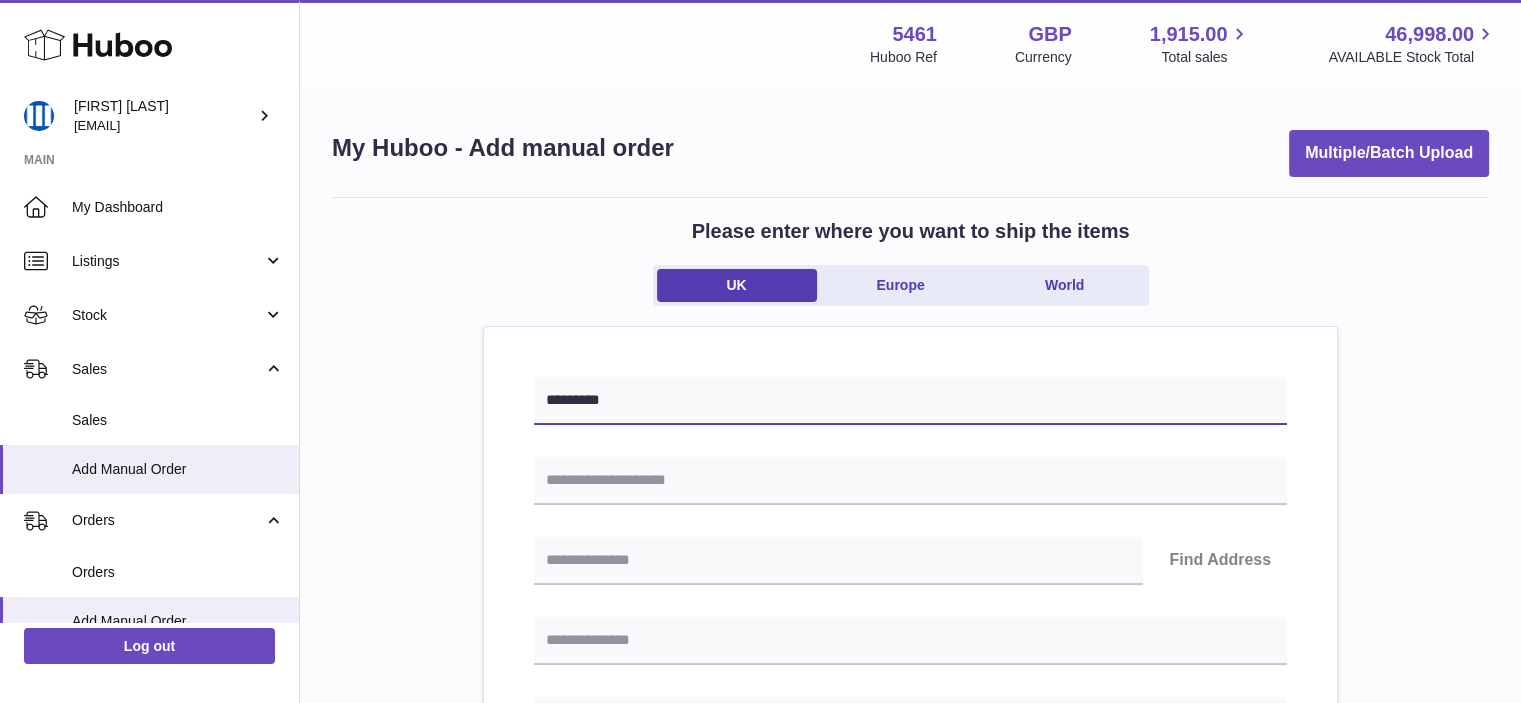 type on "*********" 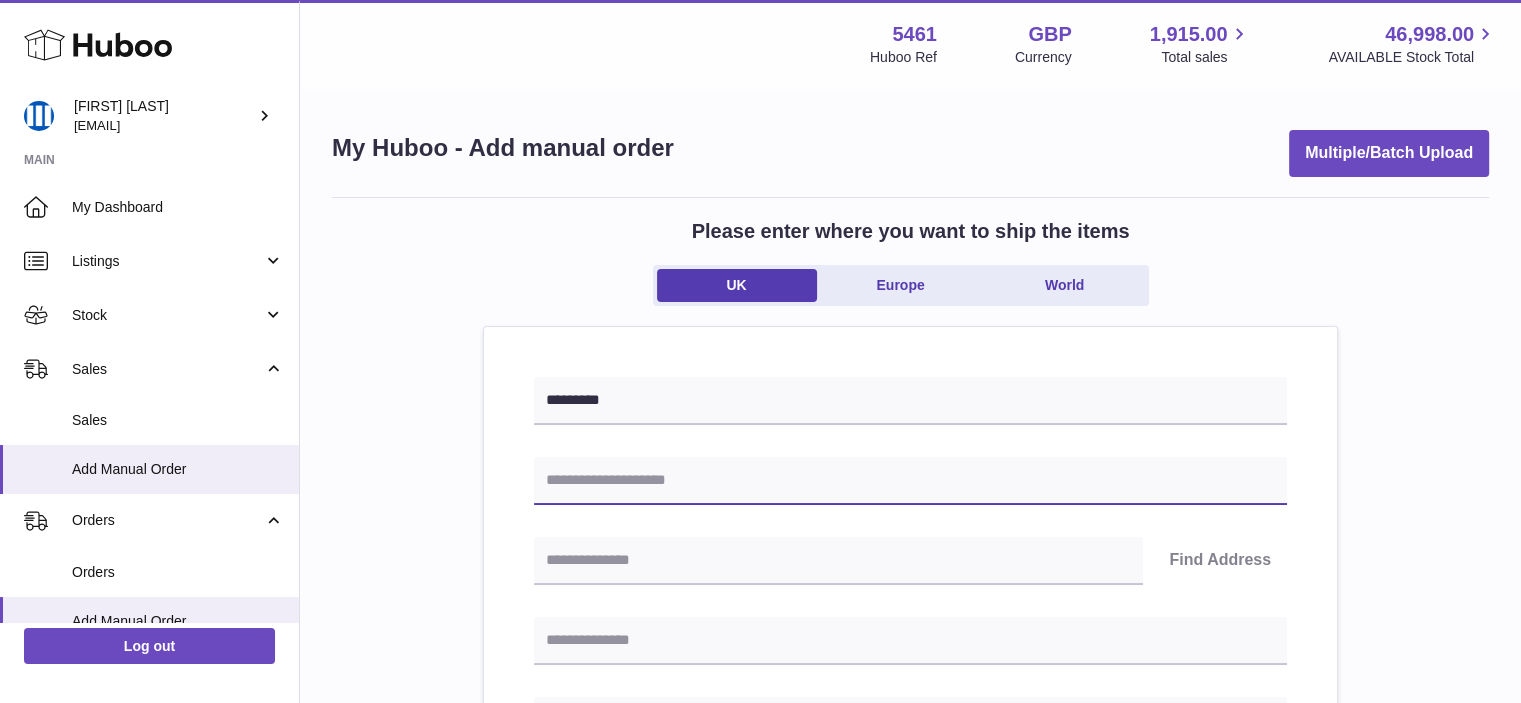 click at bounding box center (910, 481) 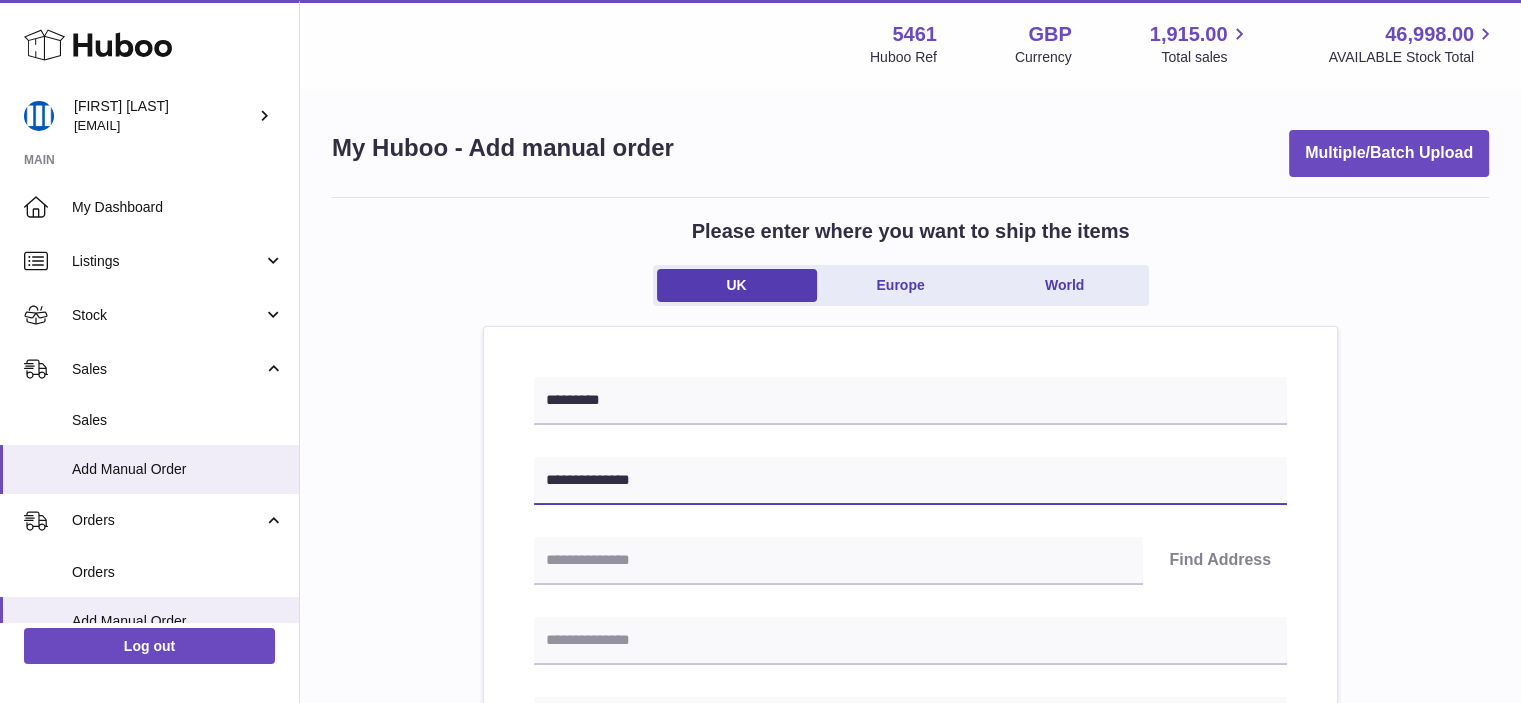 type on "**********" 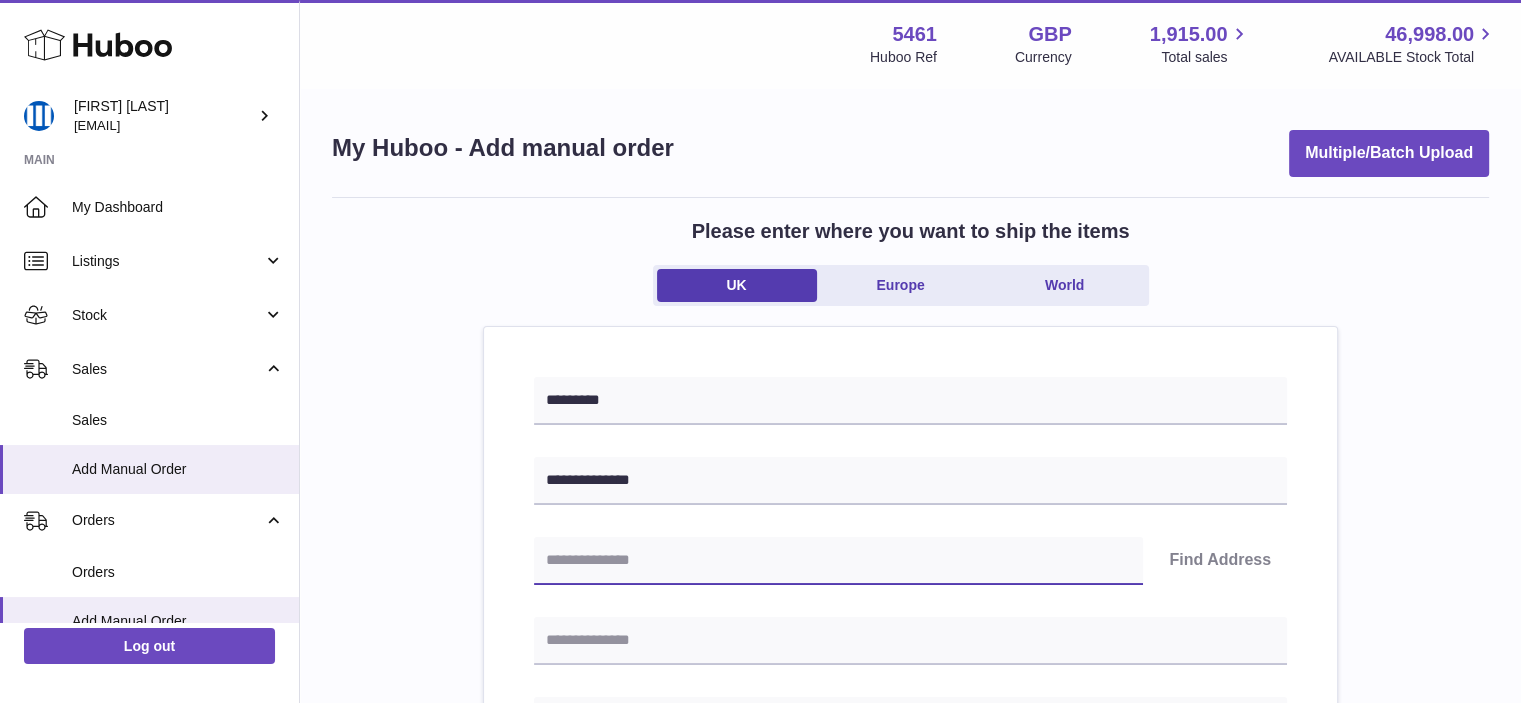 click at bounding box center [838, 561] 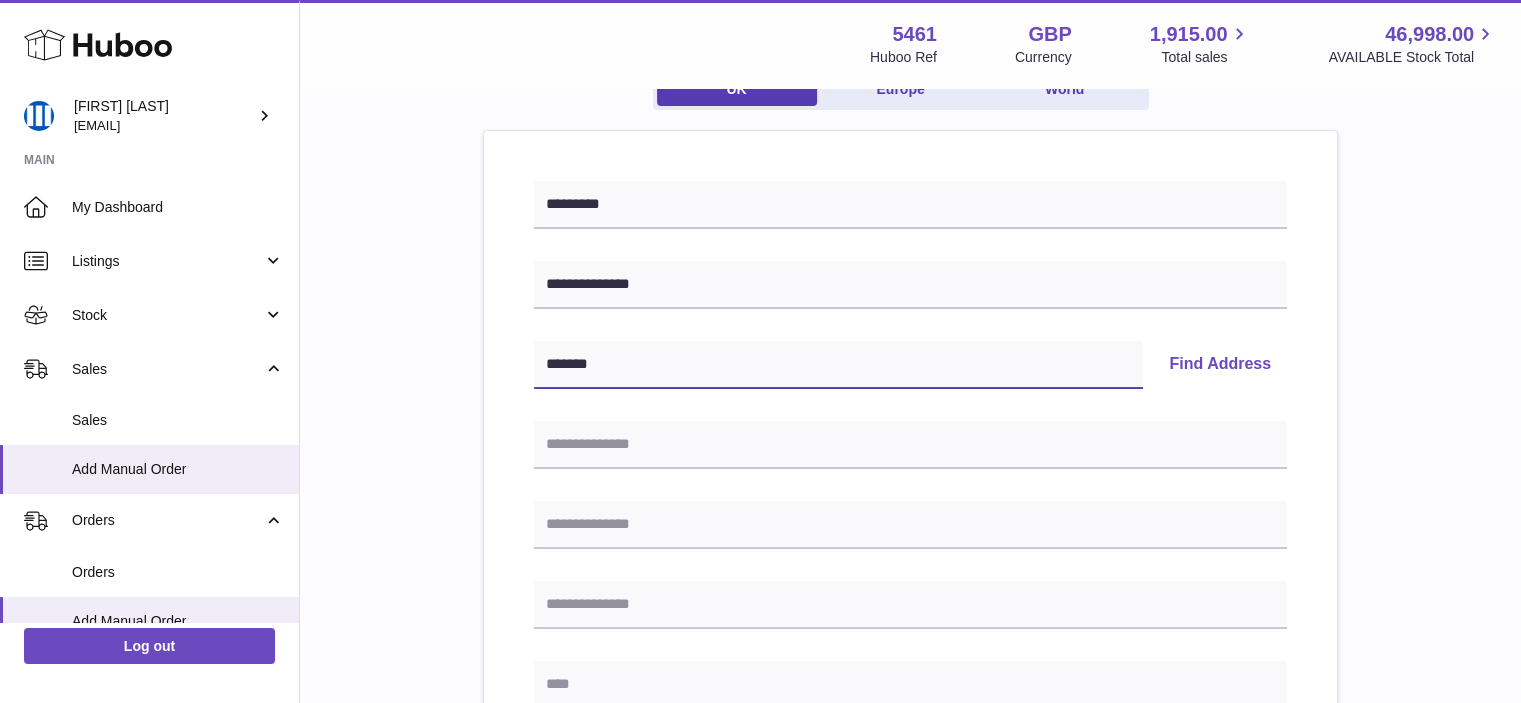 scroll, scrollTop: 200, scrollLeft: 0, axis: vertical 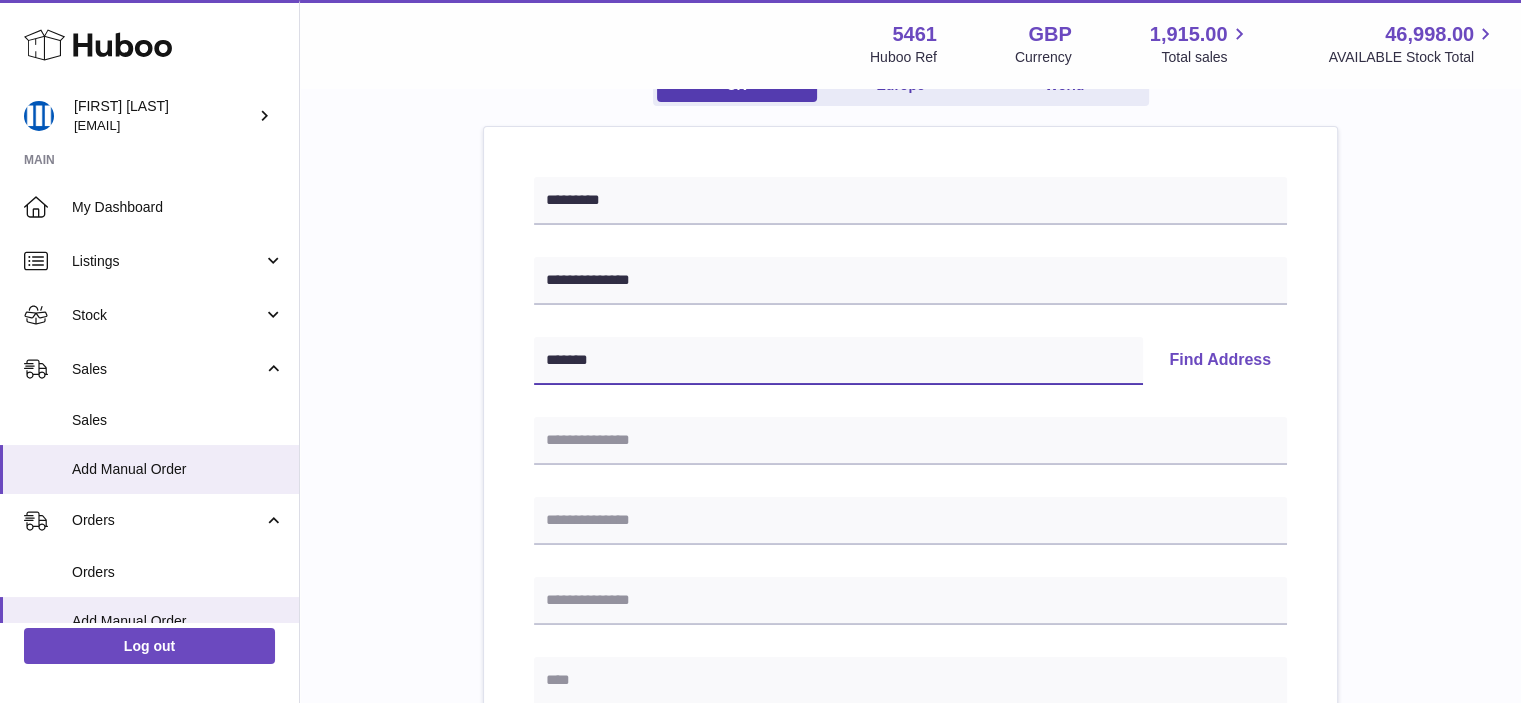 type on "*******" 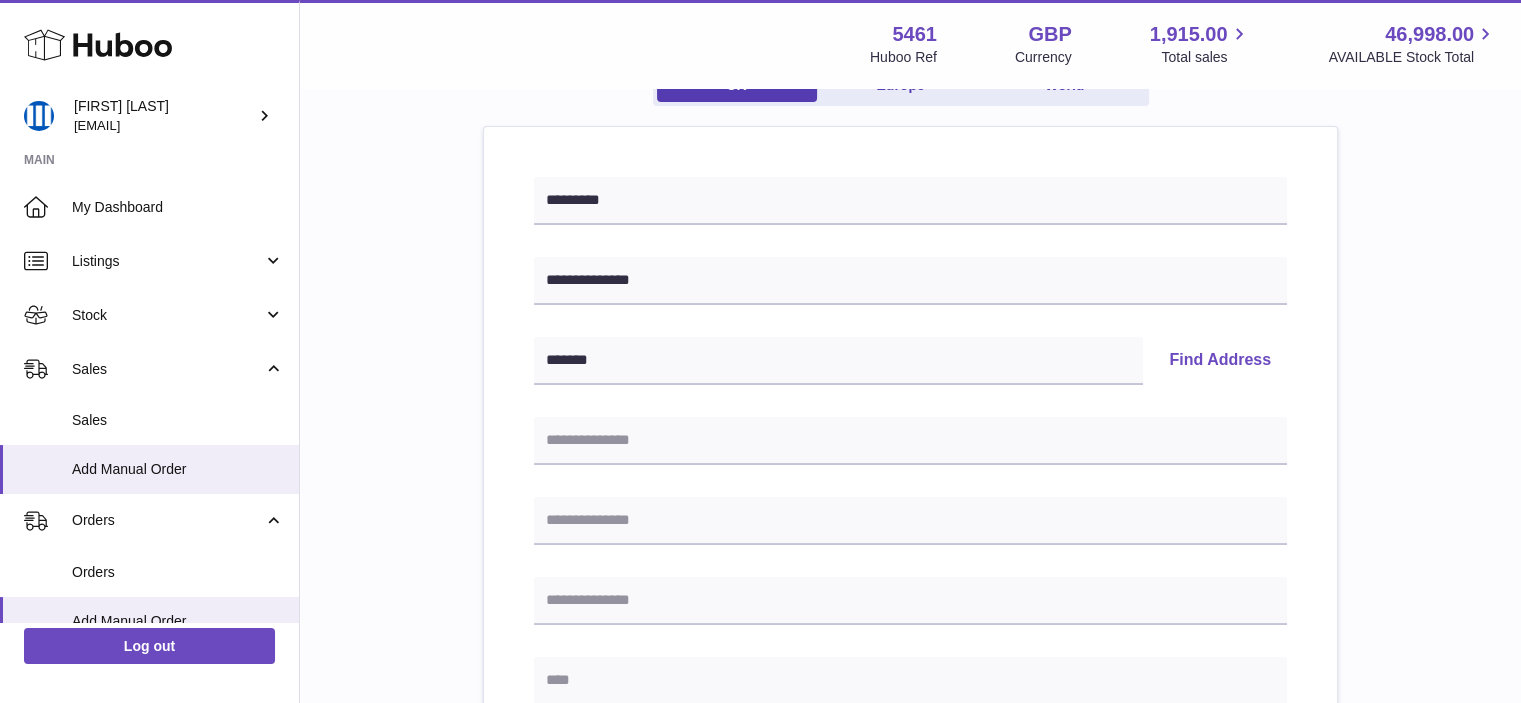 click on "Find Address" at bounding box center (1220, 361) 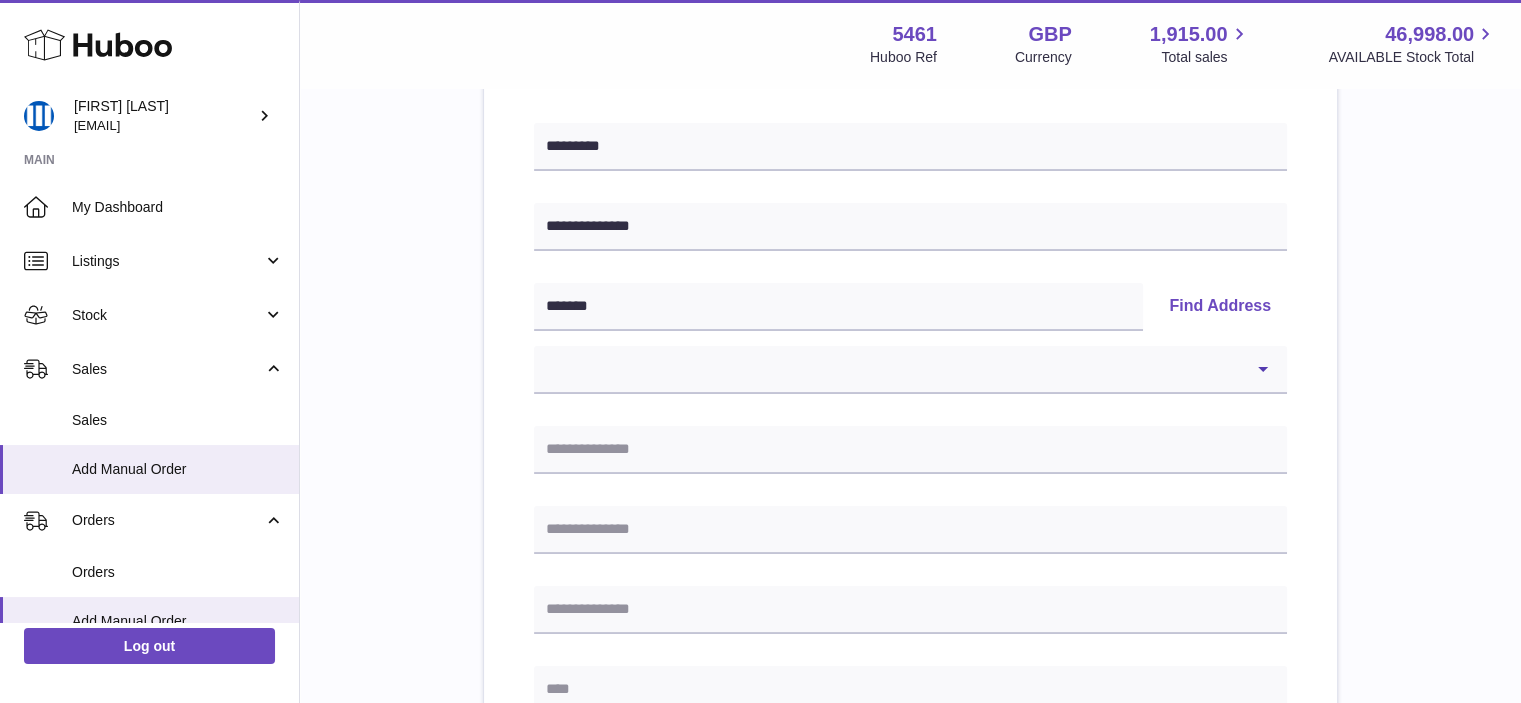 scroll, scrollTop: 300, scrollLeft: 0, axis: vertical 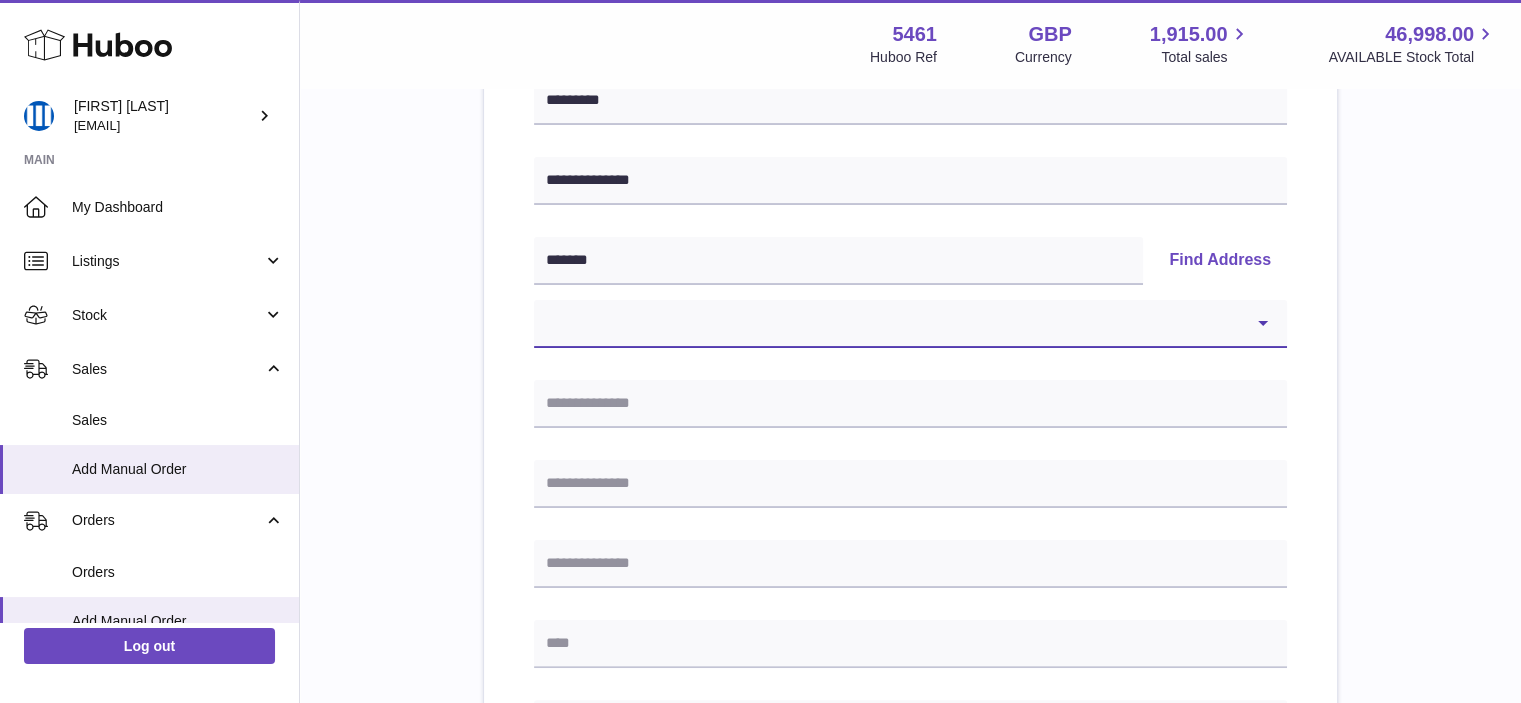 click on "**********" at bounding box center (910, 324) 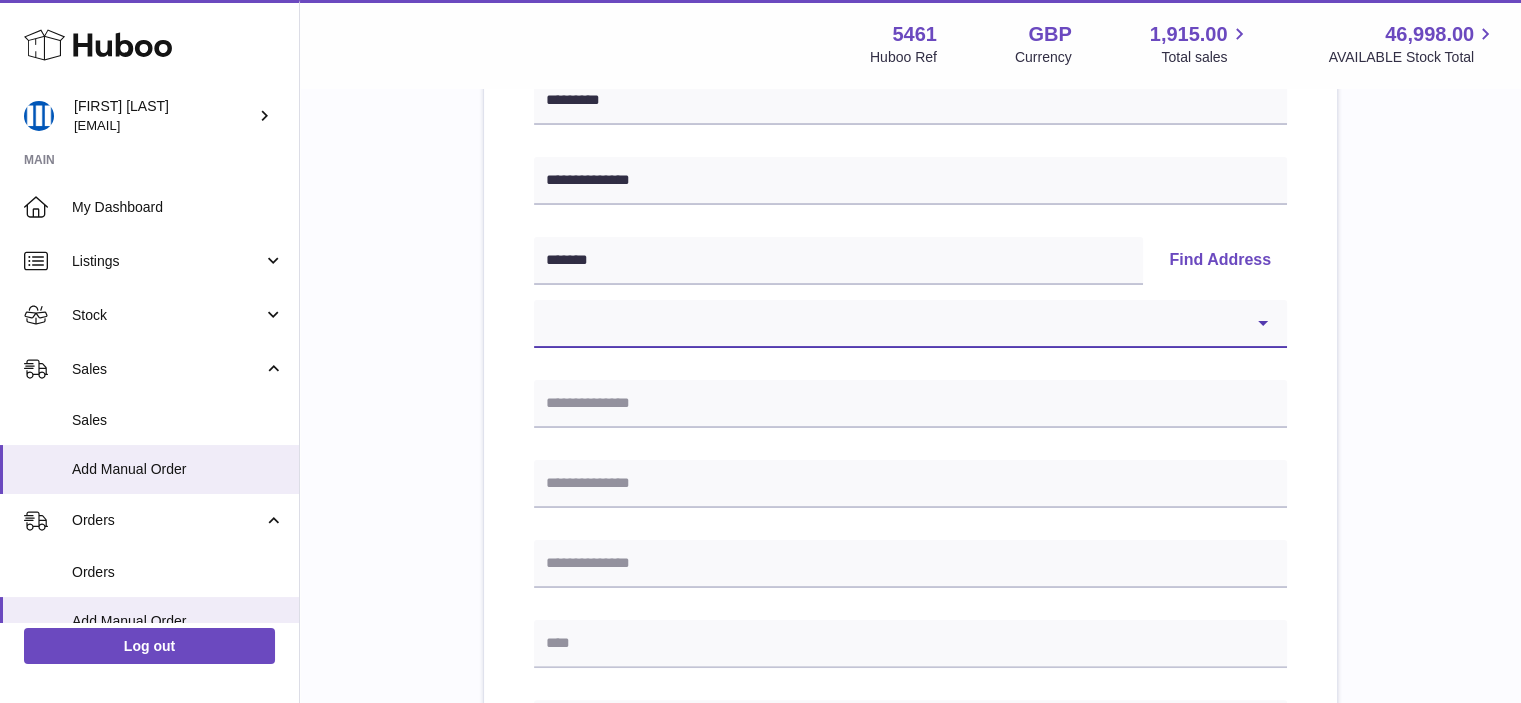 select on "*" 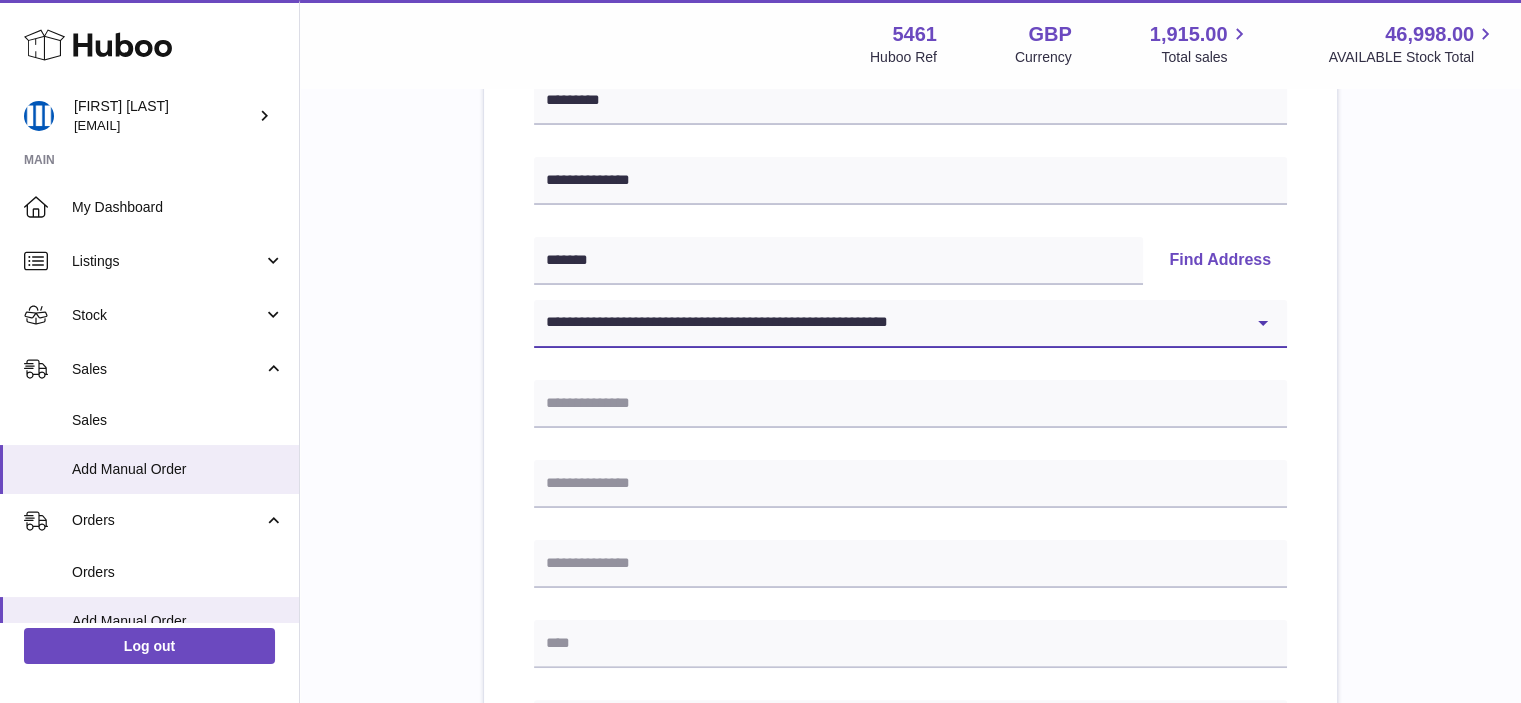 click on "**********" at bounding box center (910, 324) 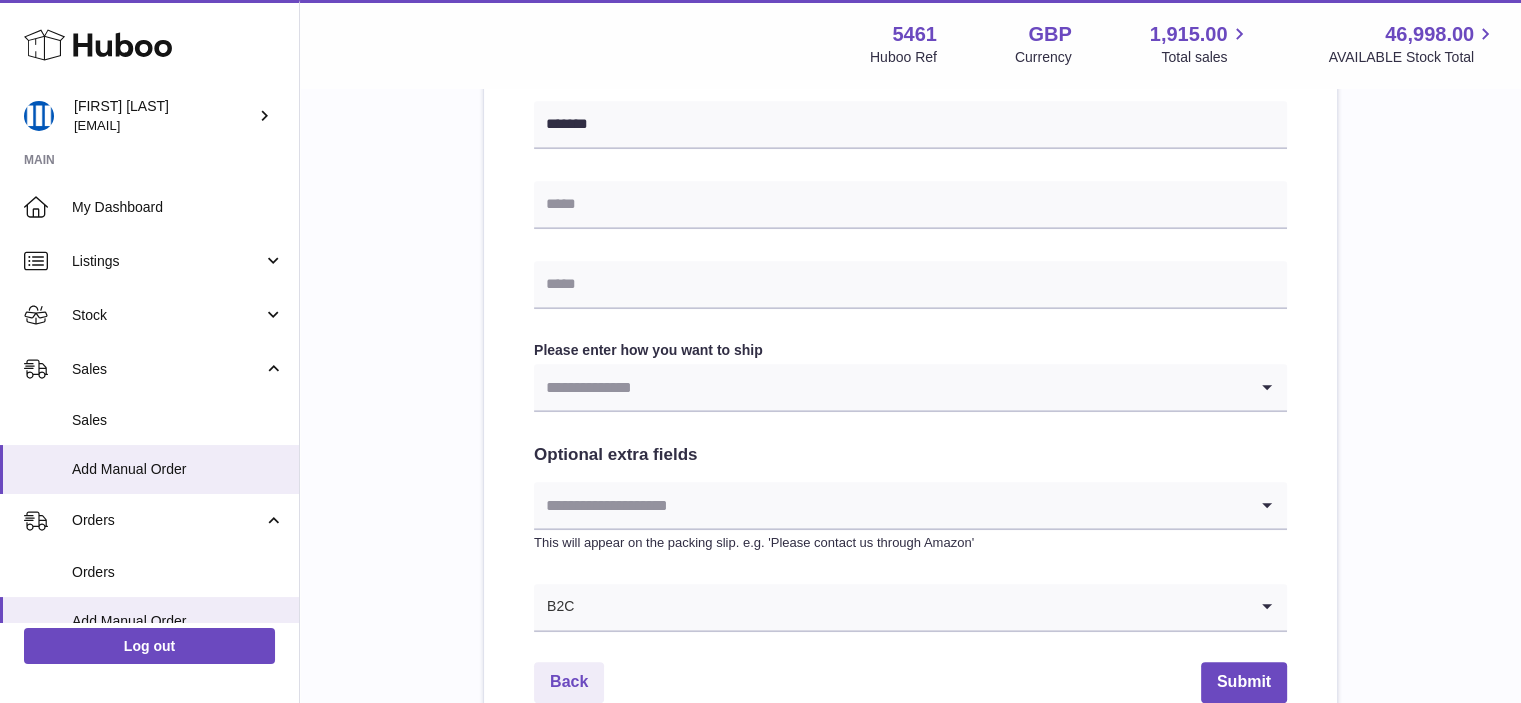 scroll, scrollTop: 900, scrollLeft: 0, axis: vertical 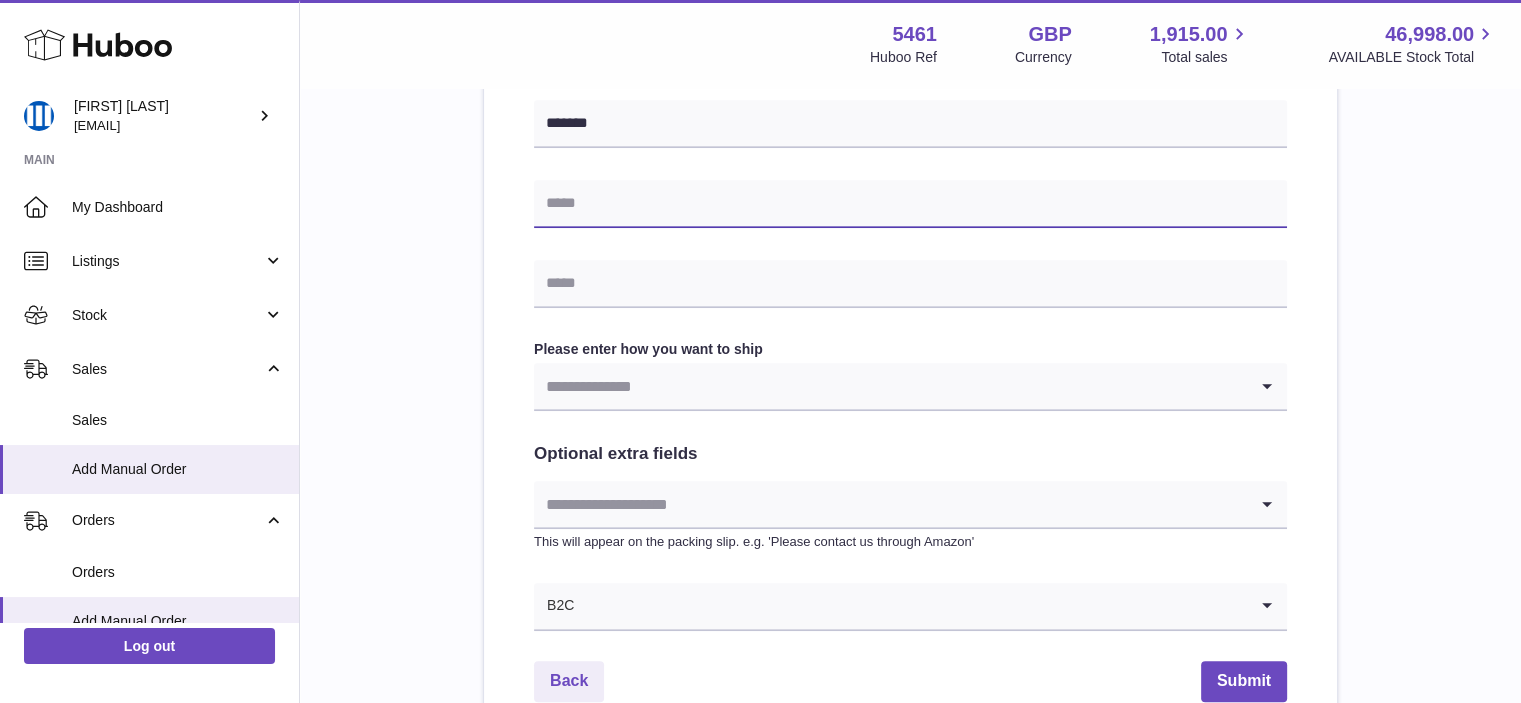 click at bounding box center (910, 204) 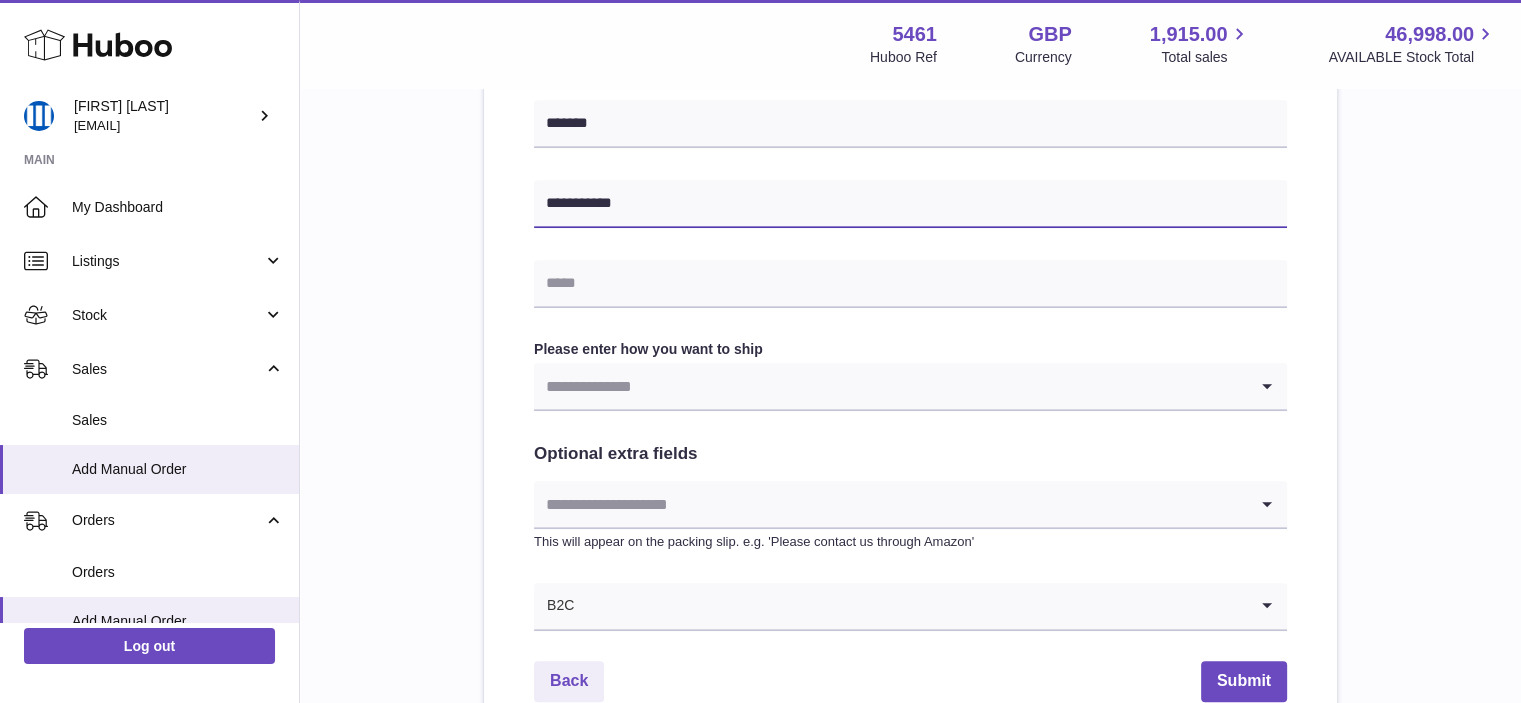 type on "**********" 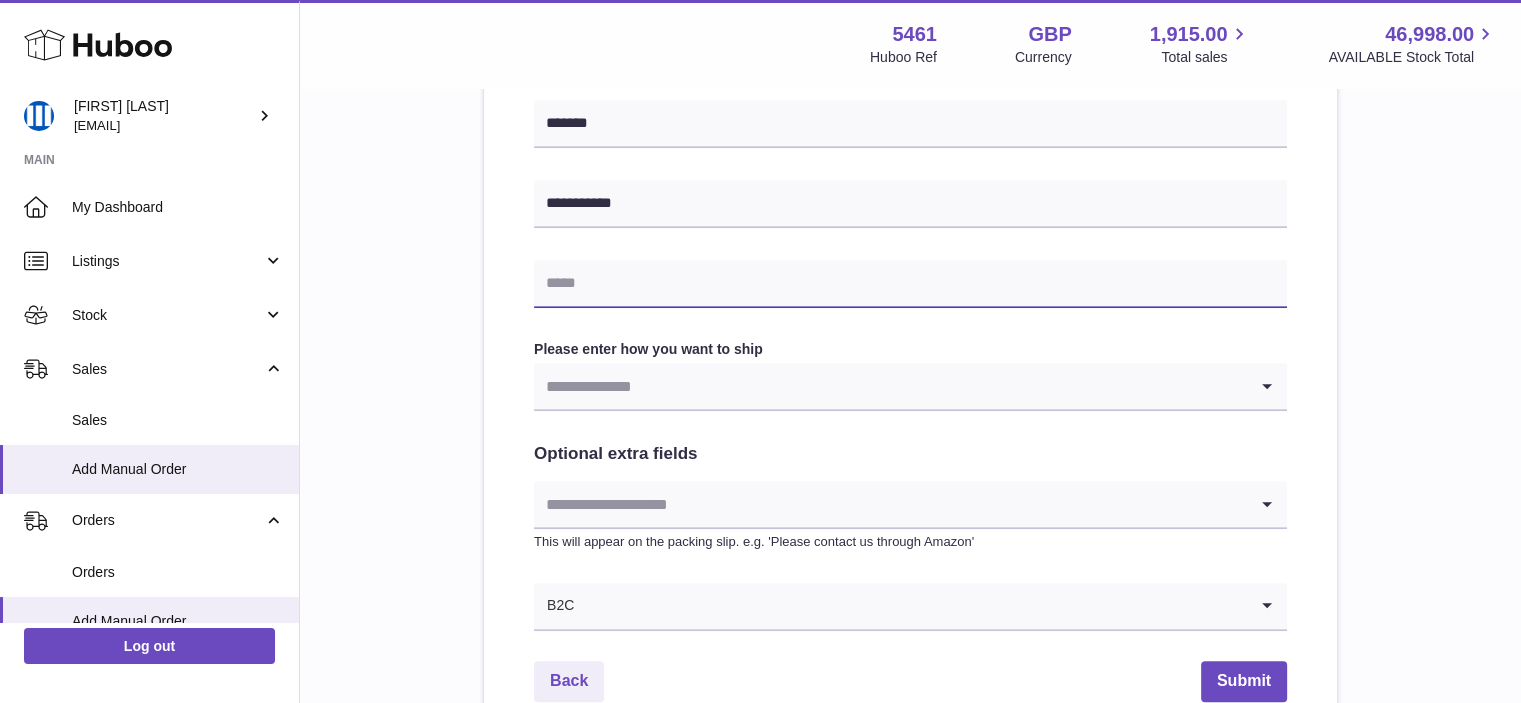 click at bounding box center [910, 284] 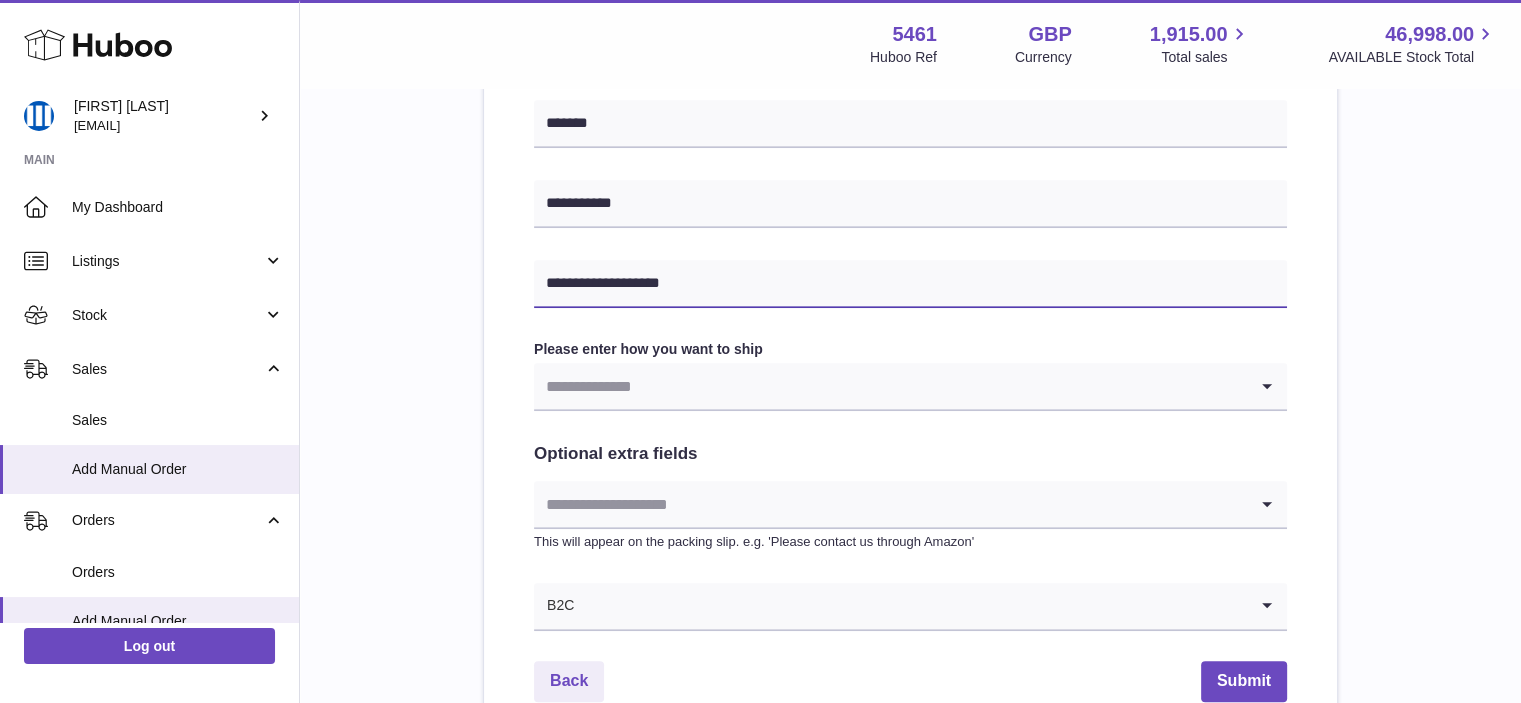 type on "**********" 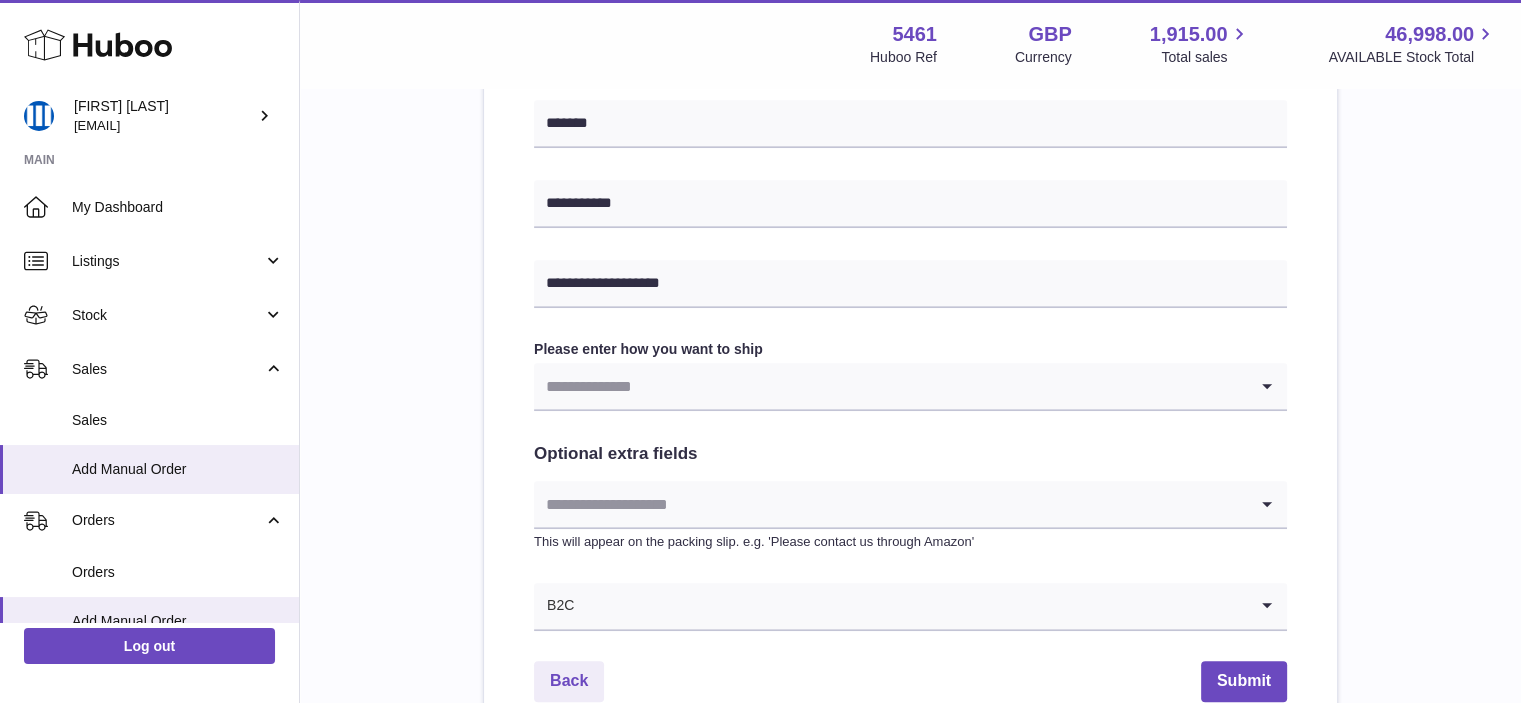 click at bounding box center (890, 386) 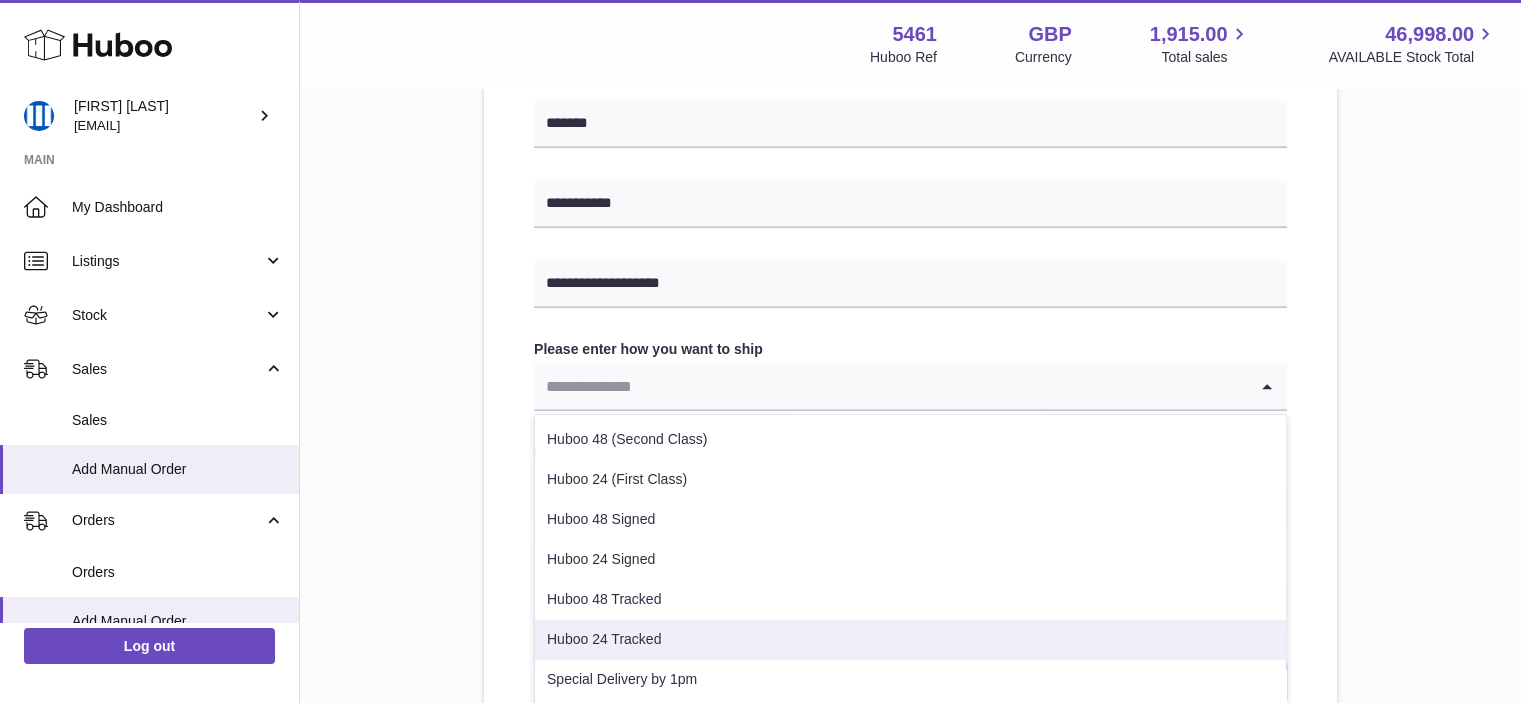 click on "Huboo 24 Tracked" at bounding box center (910, 640) 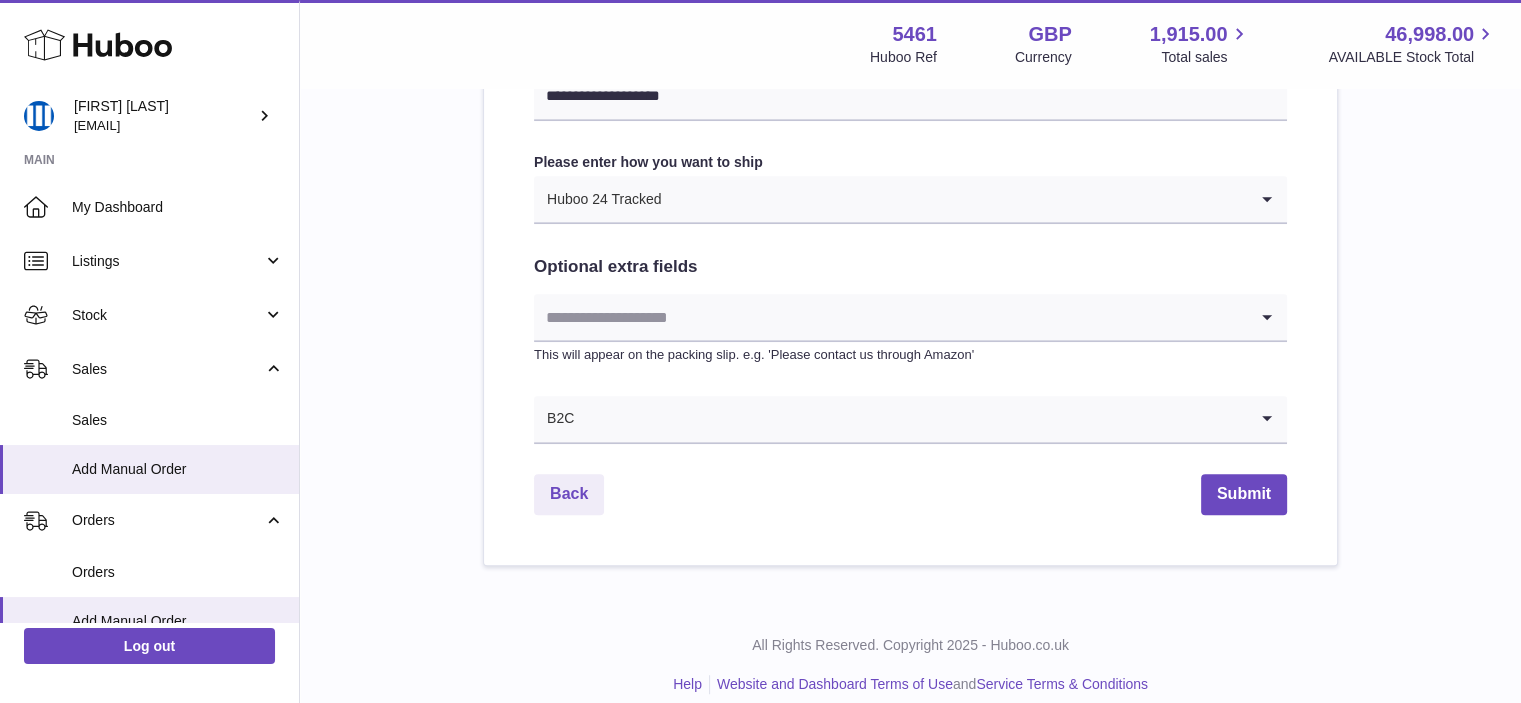scroll, scrollTop: 1100, scrollLeft: 0, axis: vertical 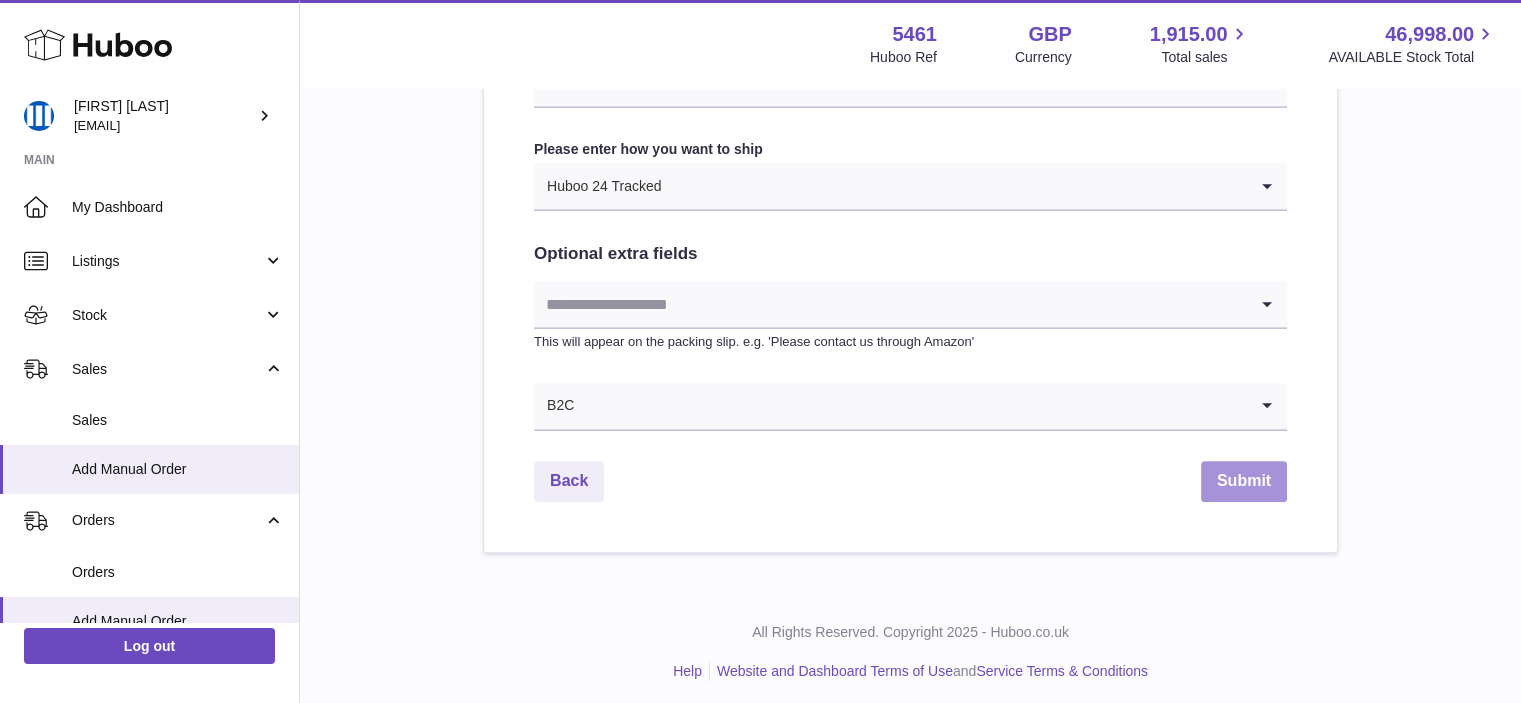 click on "Submit" at bounding box center [1244, 481] 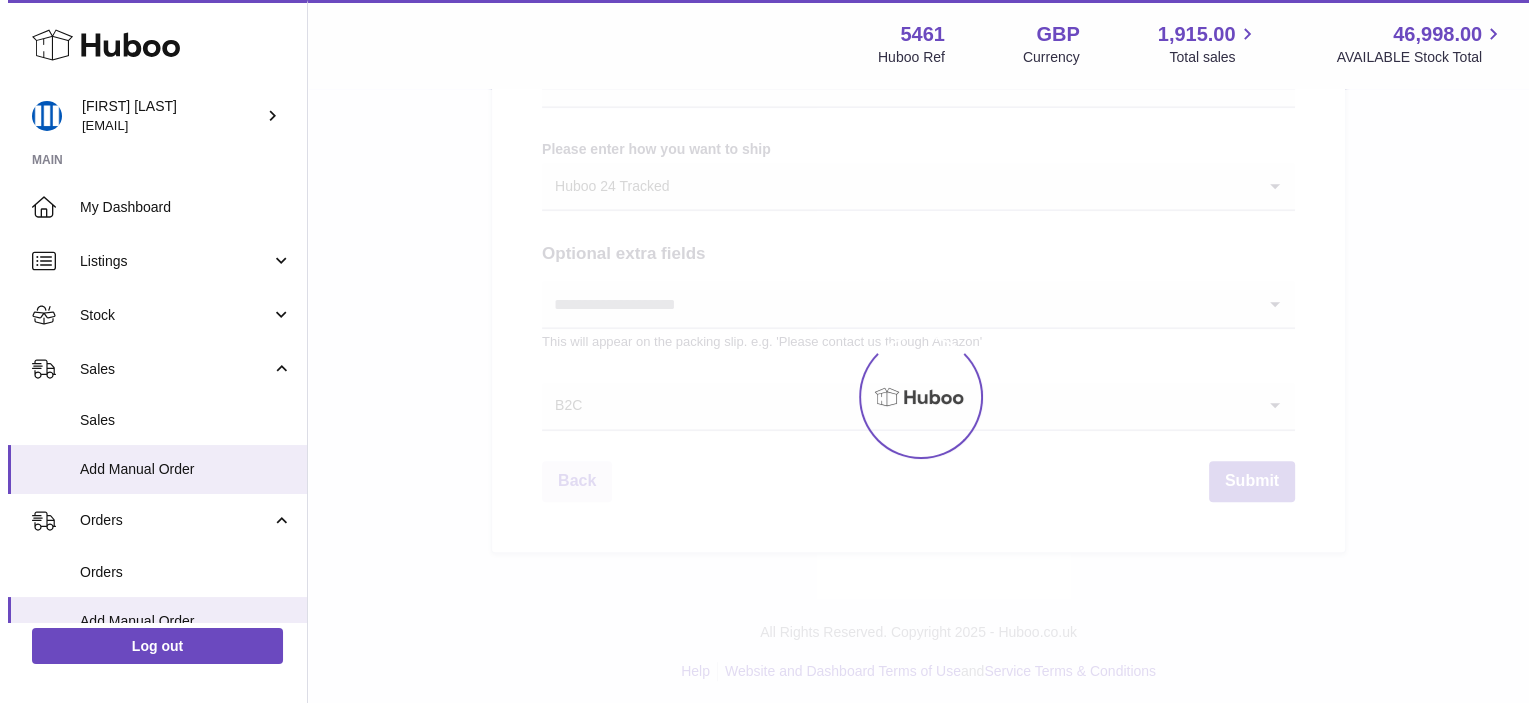scroll, scrollTop: 0, scrollLeft: 0, axis: both 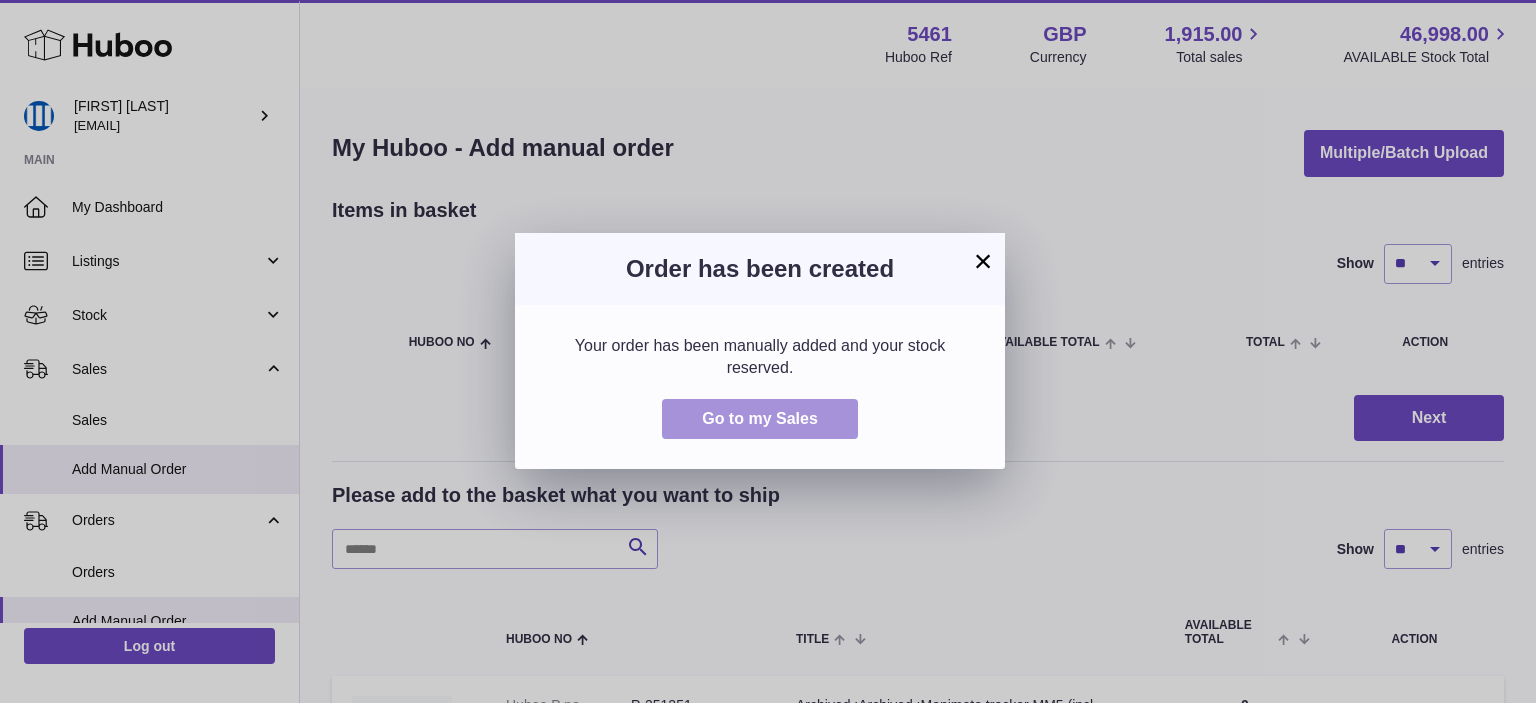 click on "Go to my Sales" at bounding box center (760, 419) 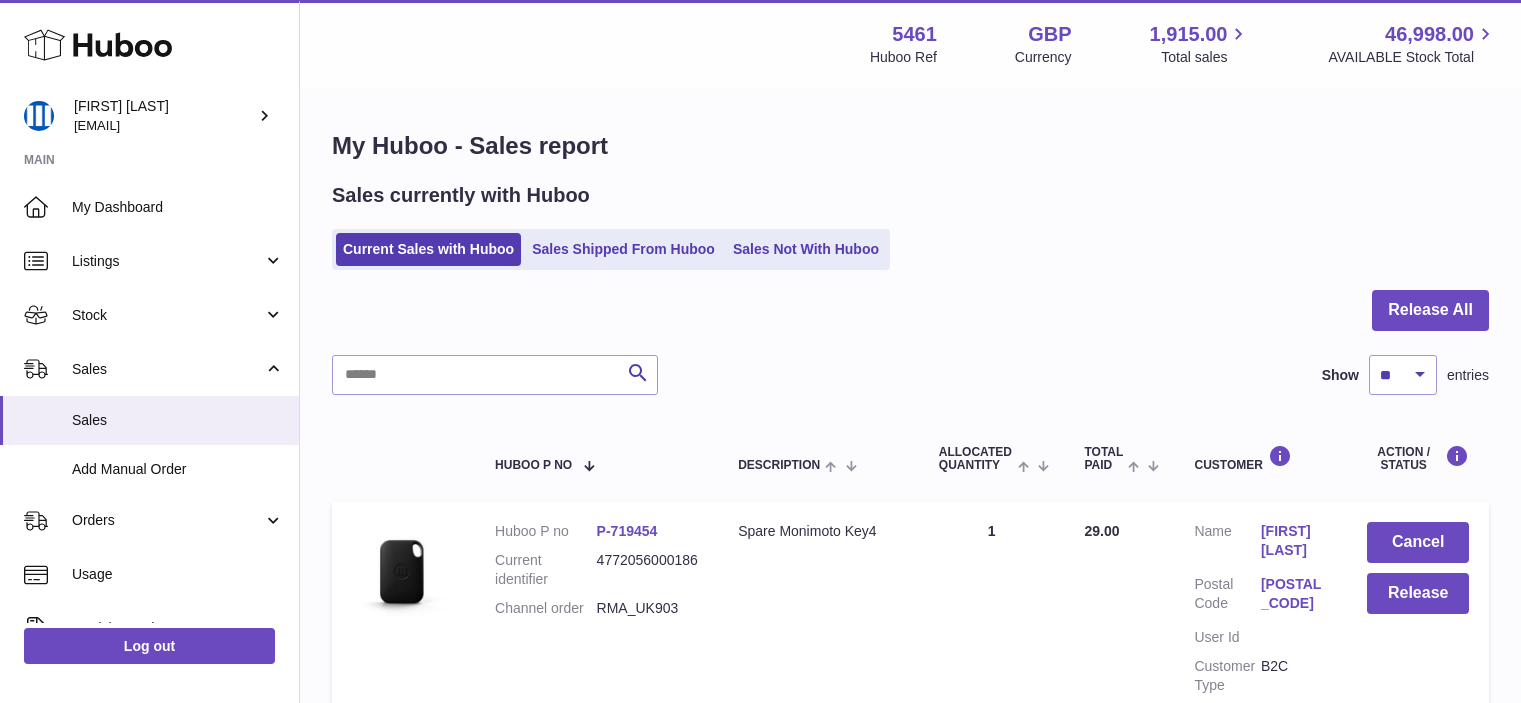 scroll, scrollTop: 0, scrollLeft: 0, axis: both 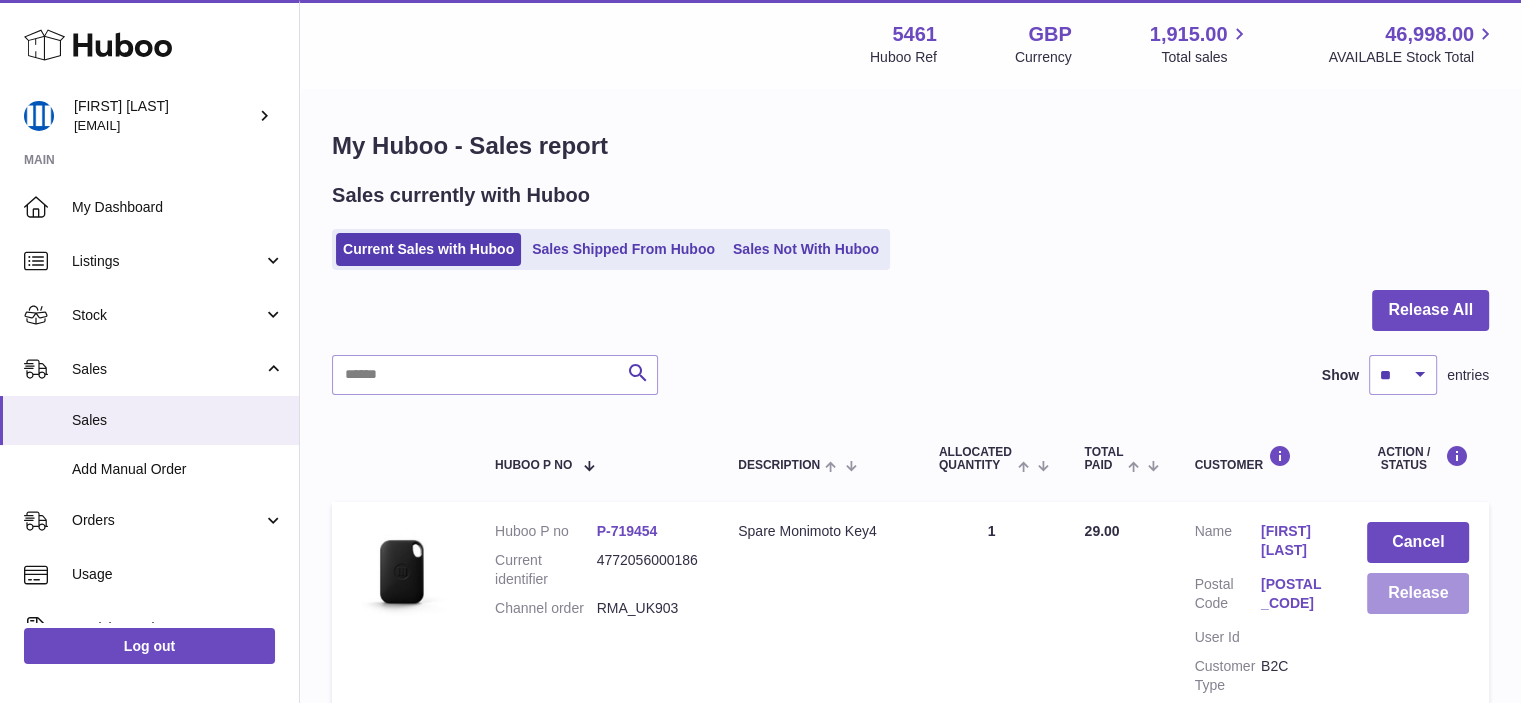 click on "Release" at bounding box center [1418, 593] 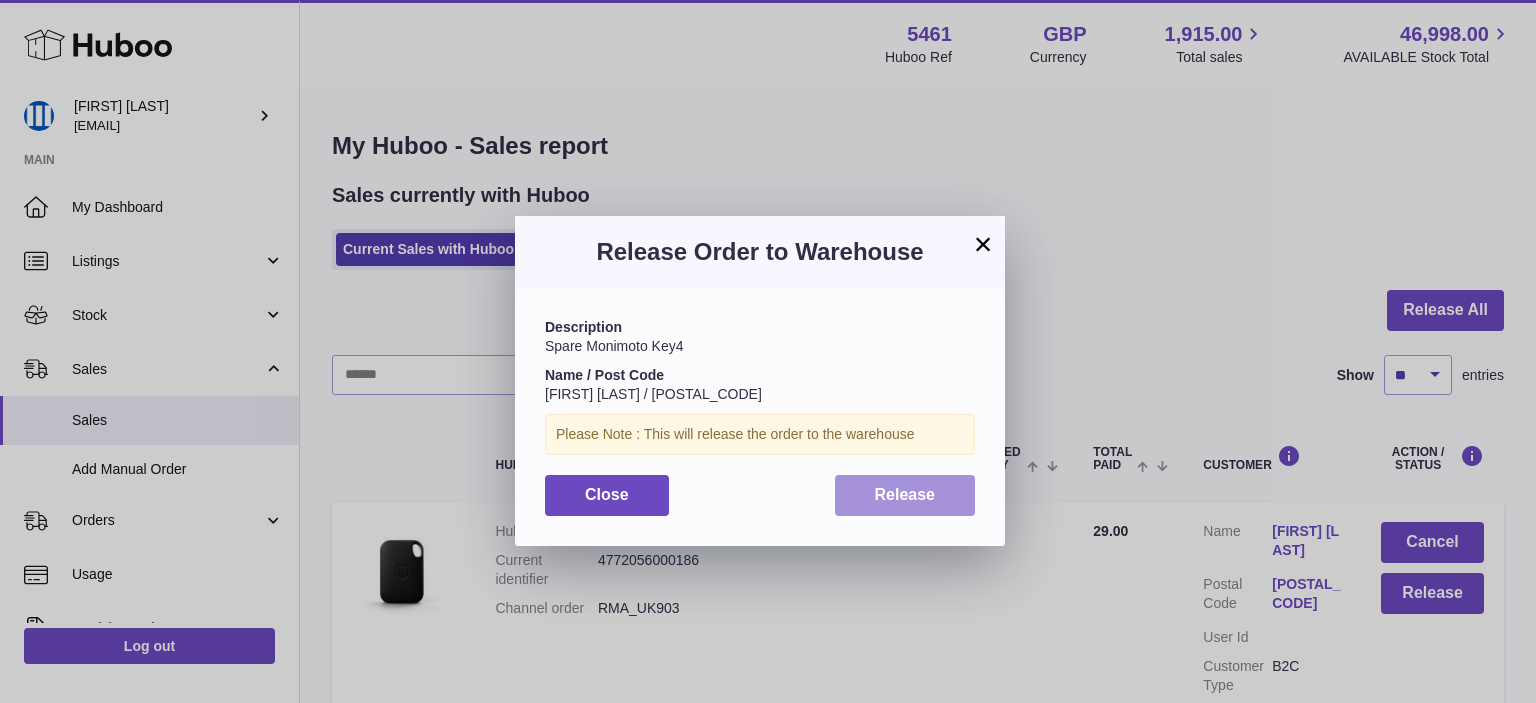 click on "Release" at bounding box center (905, 494) 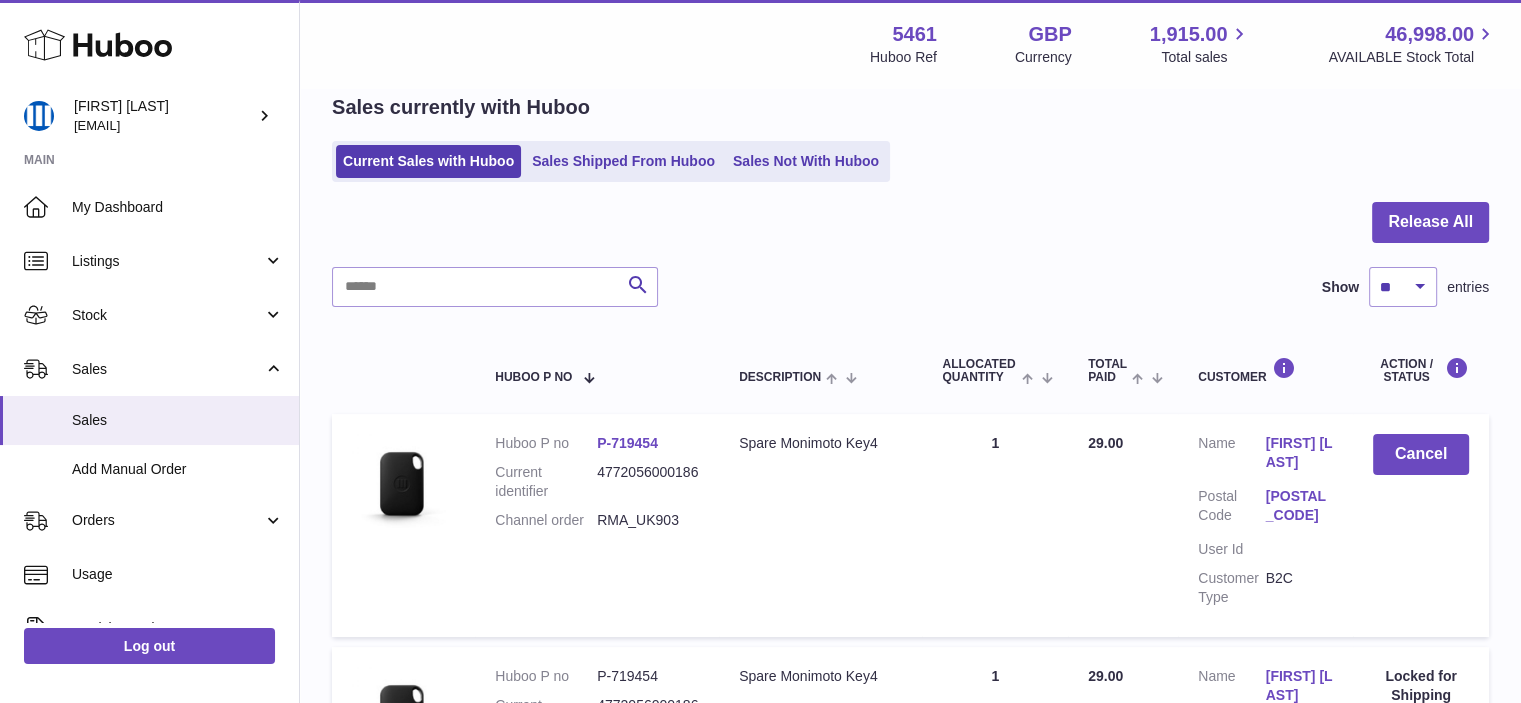 scroll, scrollTop: 200, scrollLeft: 0, axis: vertical 